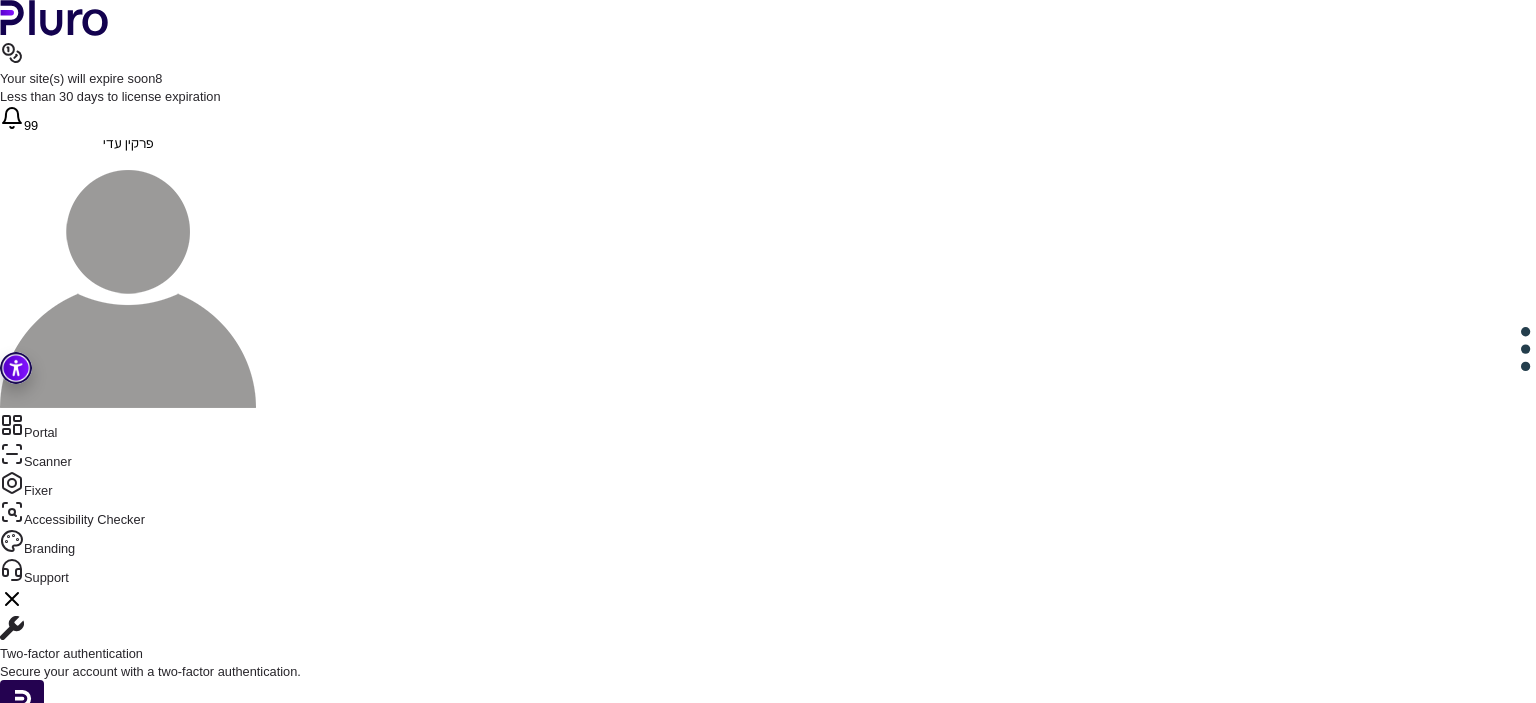 scroll, scrollTop: 0, scrollLeft: 0, axis: both 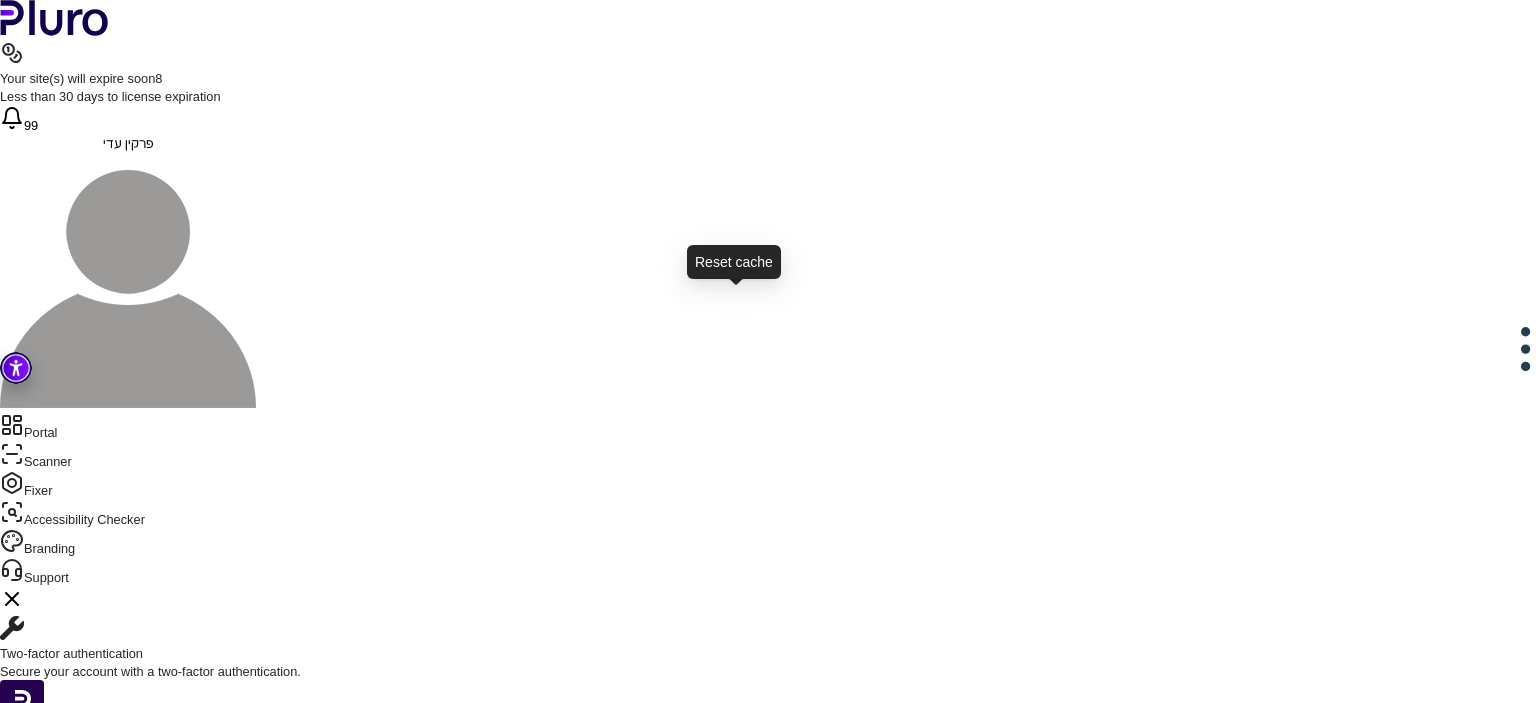 click 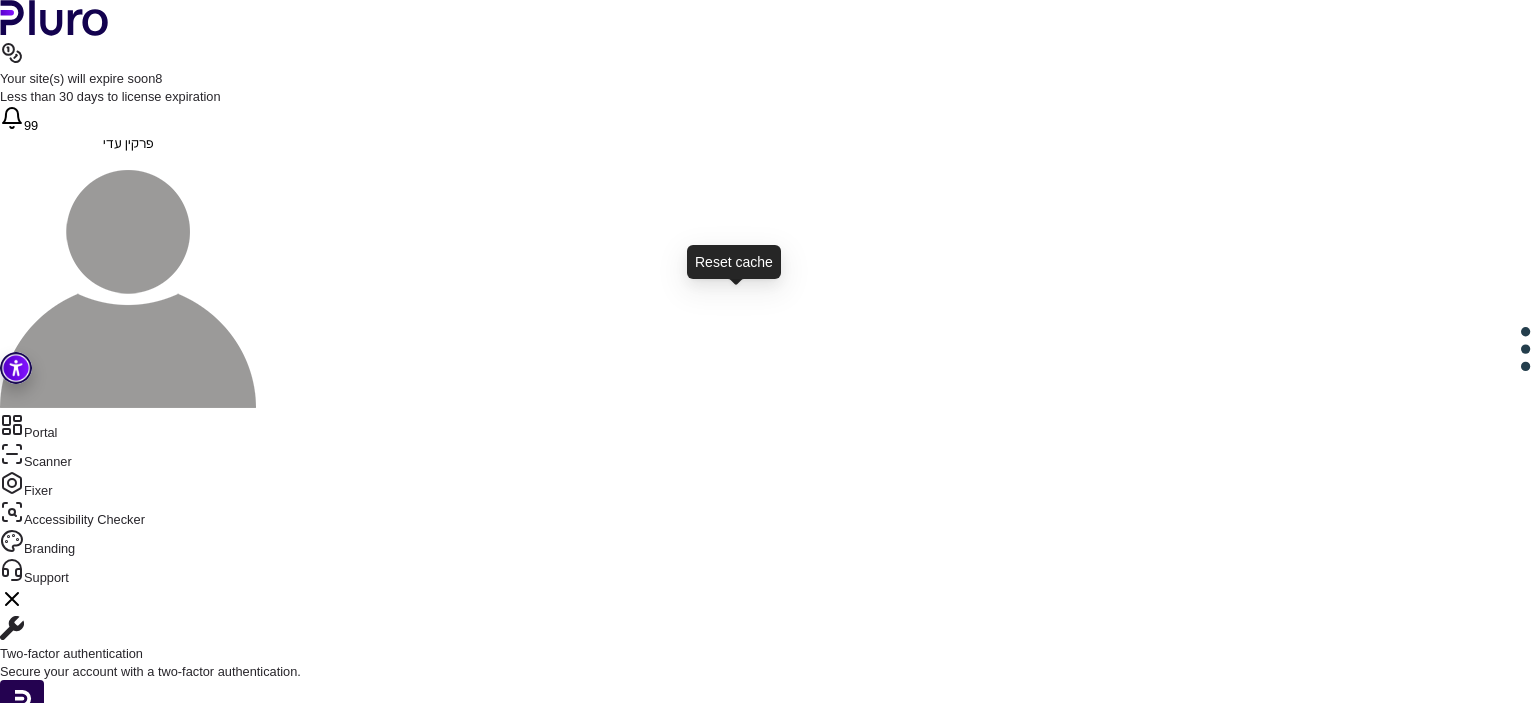 click 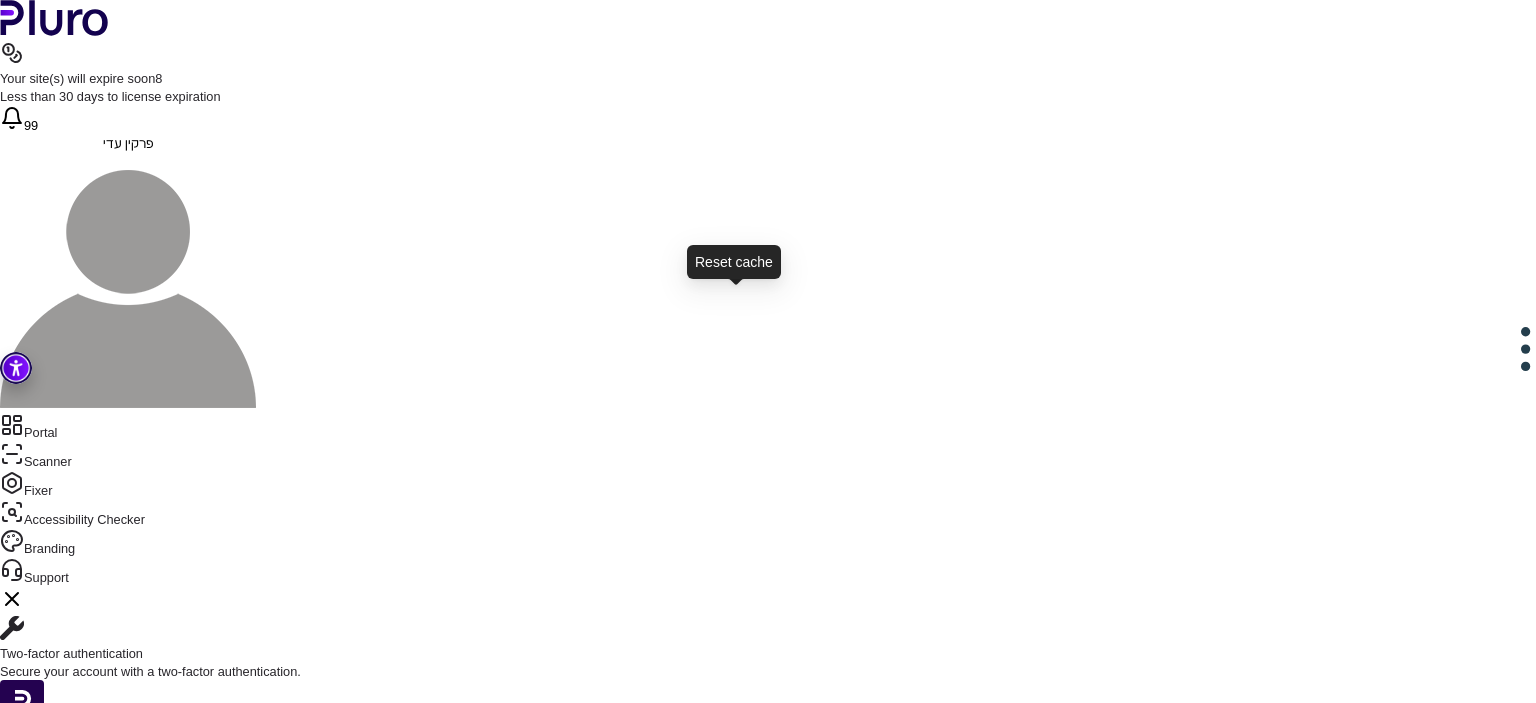 click 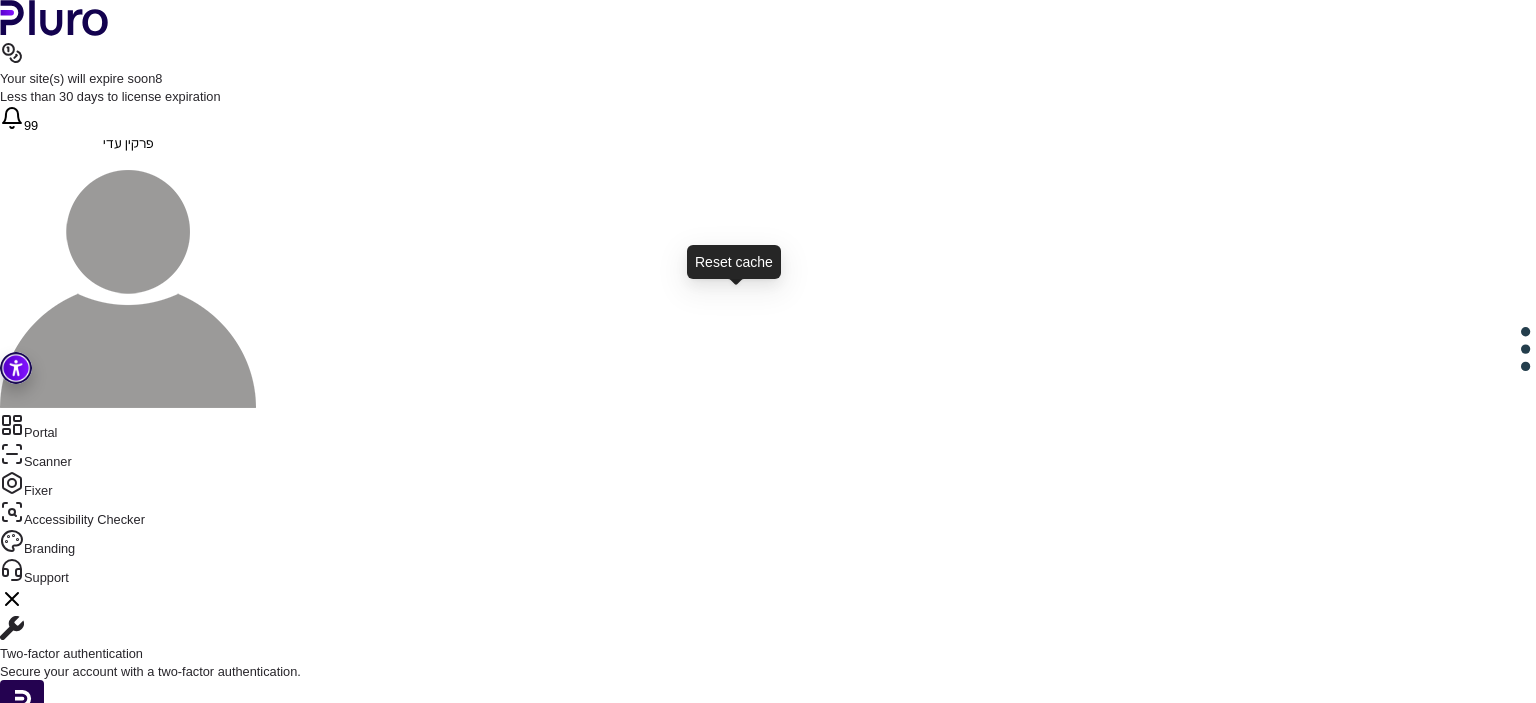 click 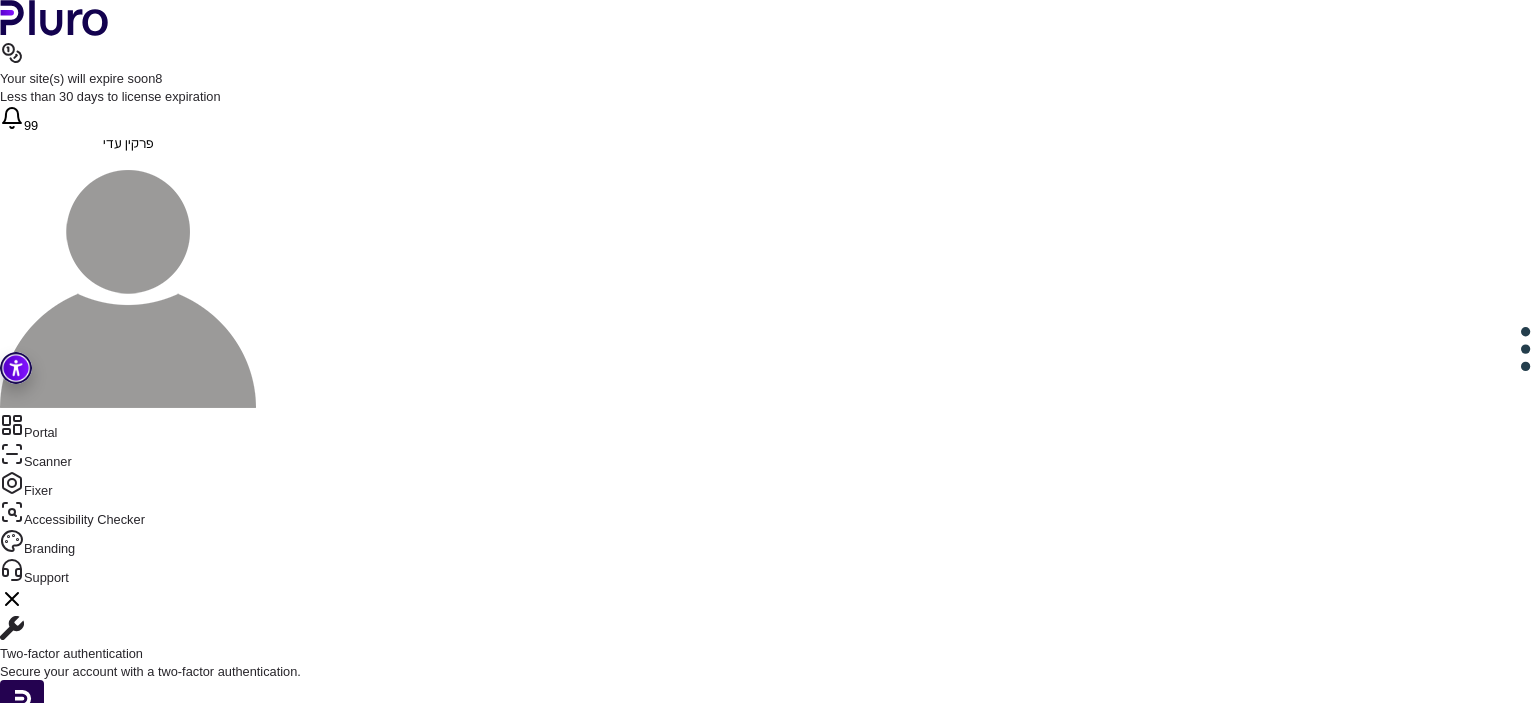 click on "******" at bounding box center (626, 869) 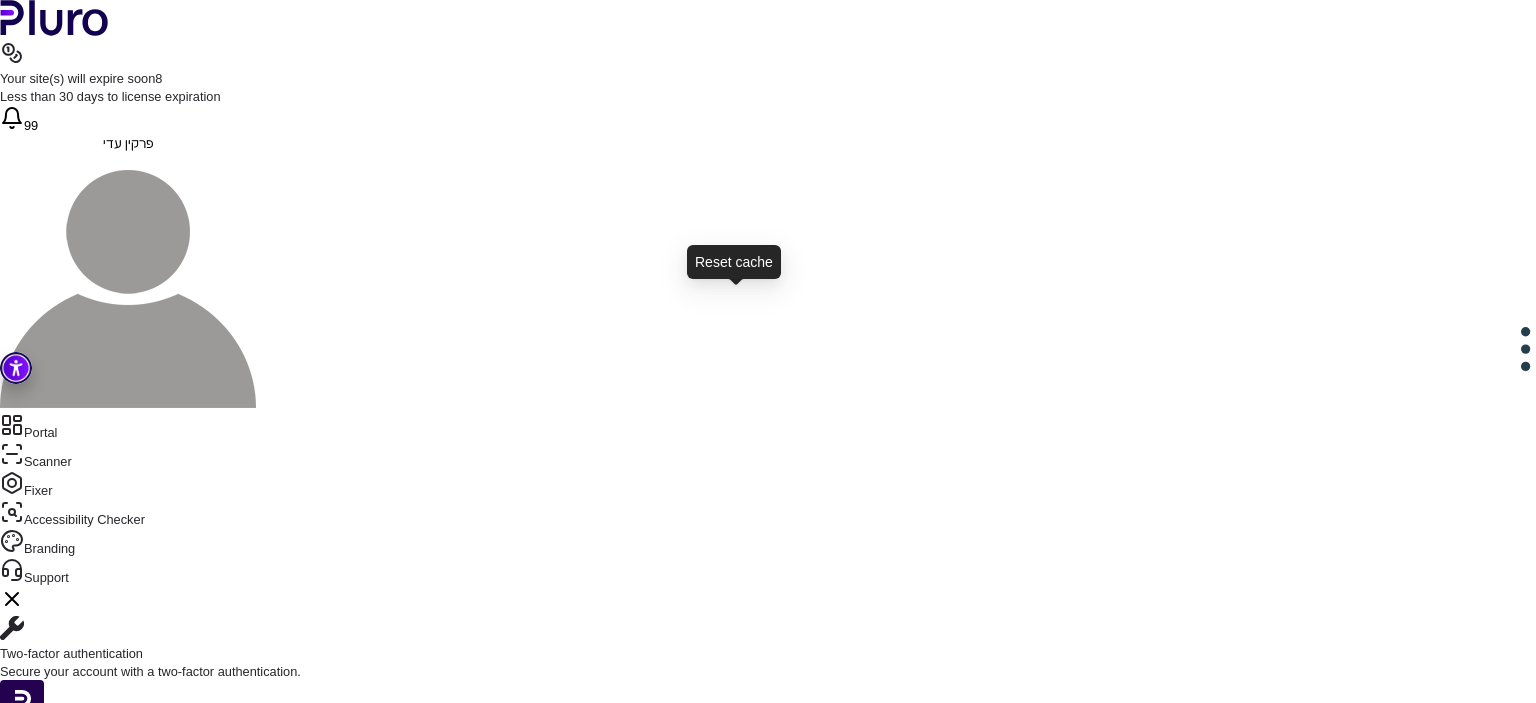 click 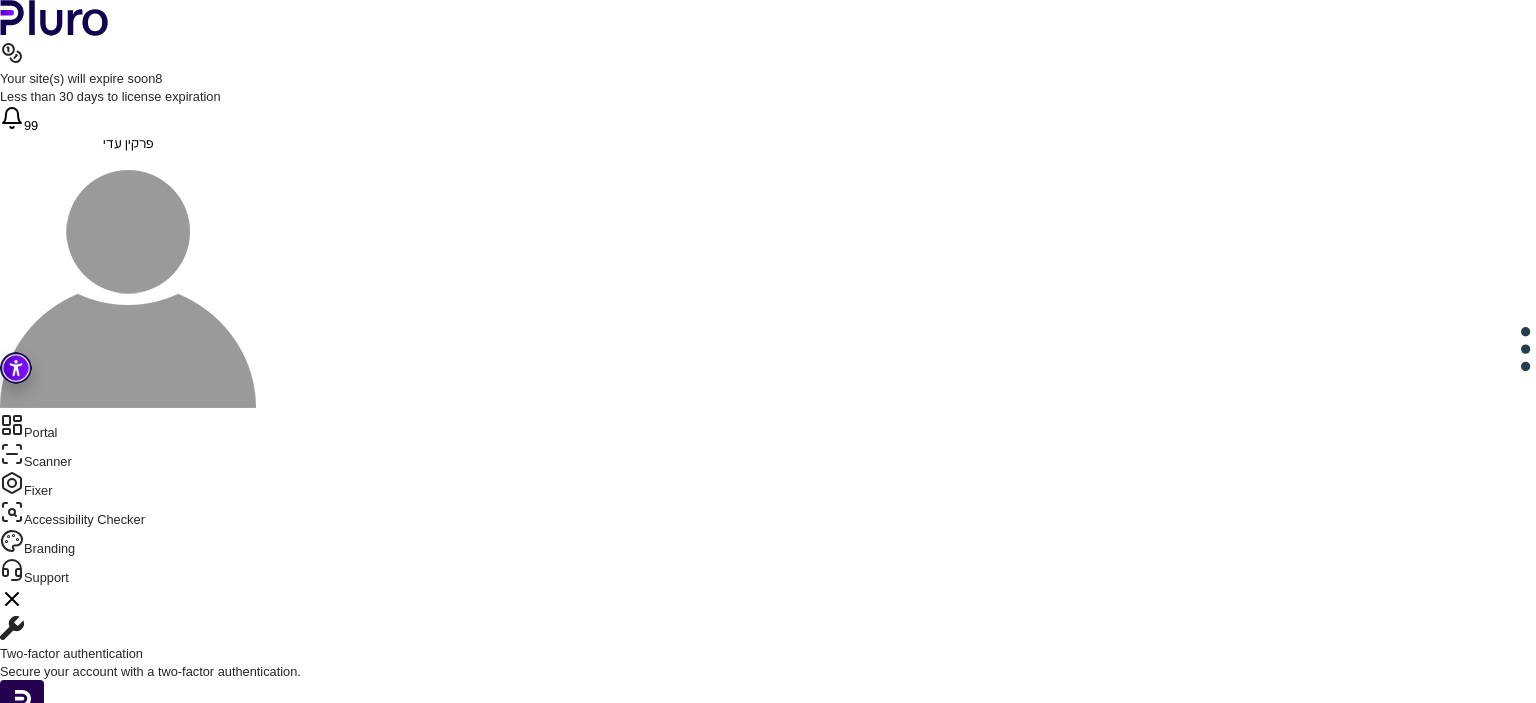 scroll, scrollTop: 0, scrollLeft: 0, axis: both 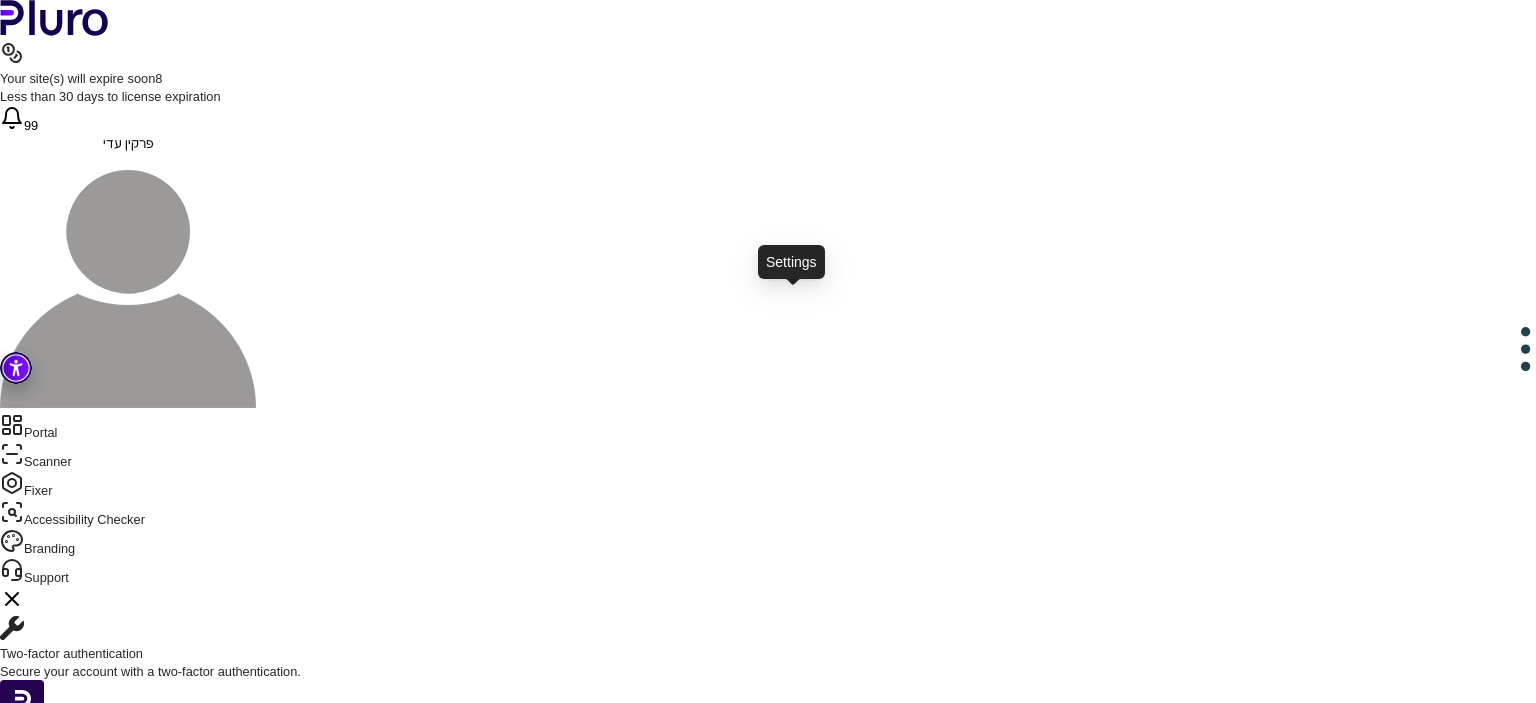 click 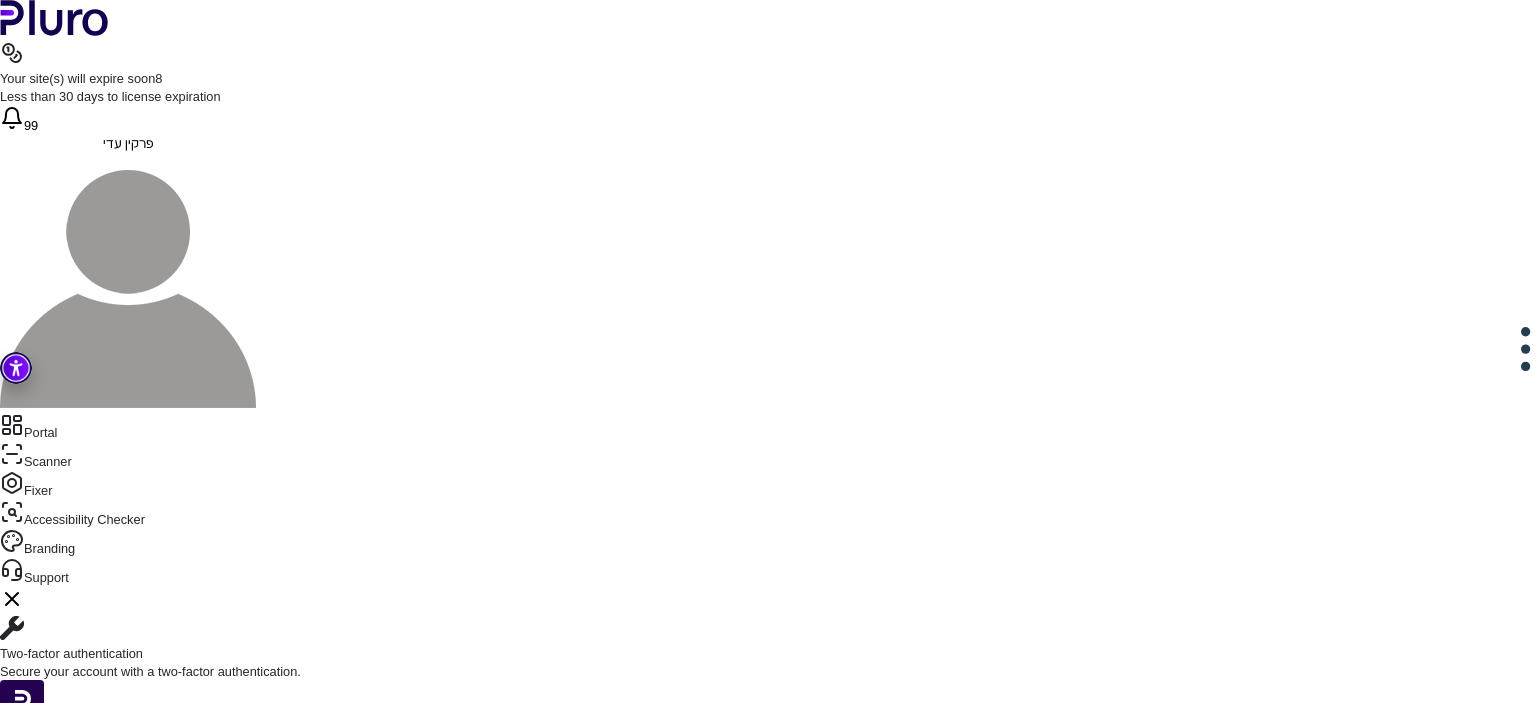 drag, startPoint x: 1534, startPoint y: 227, endPoint x: 759, endPoint y: 471, distance: 812.5029 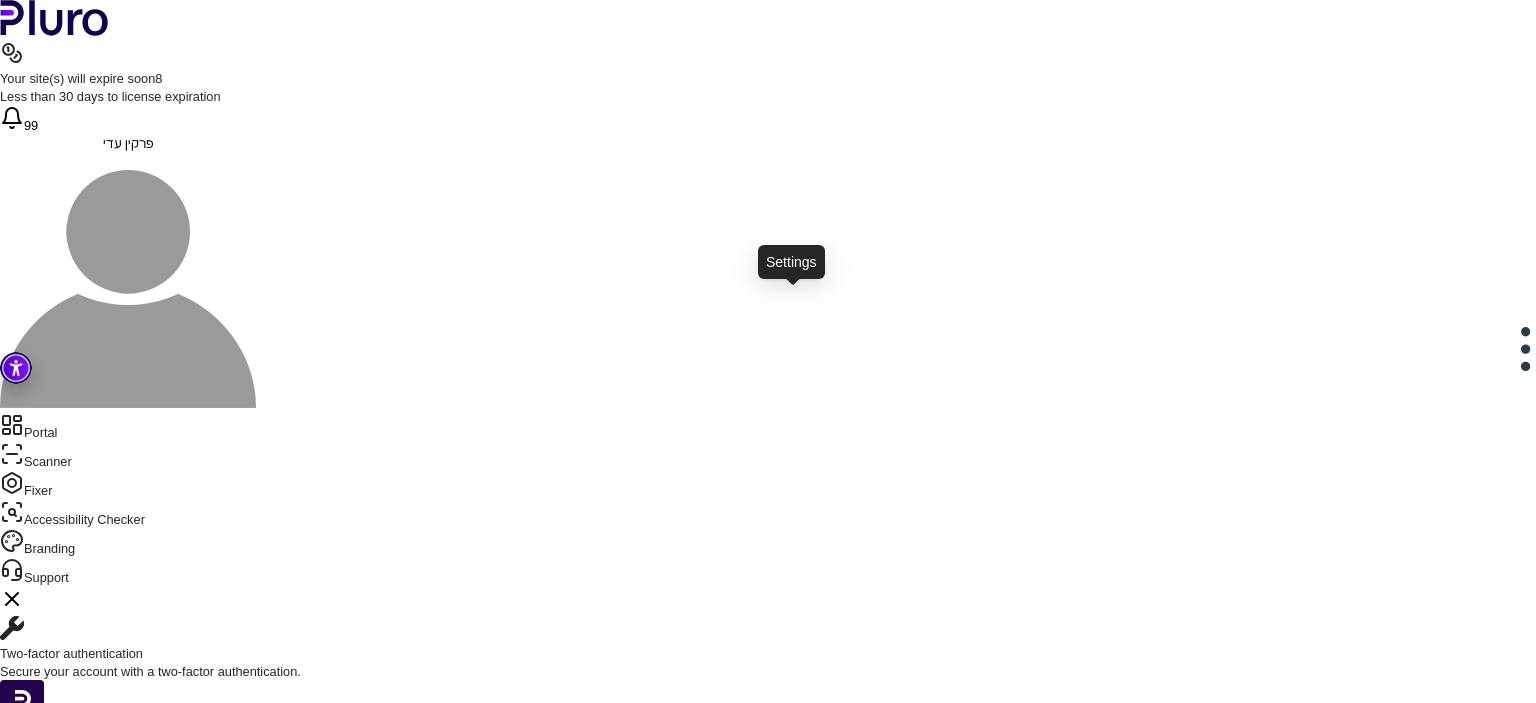 click at bounding box center [694, 968] 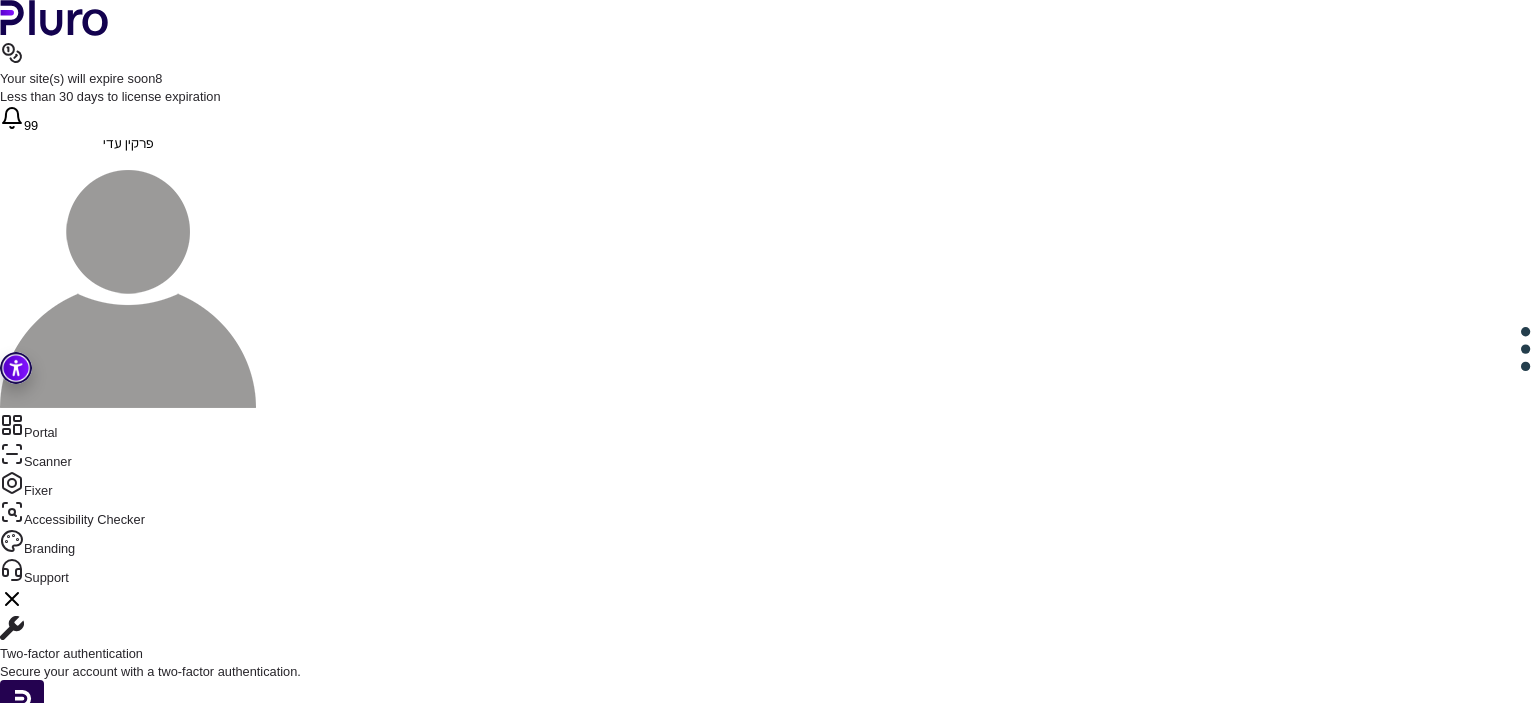 scroll, scrollTop: 681, scrollLeft: 0, axis: vertical 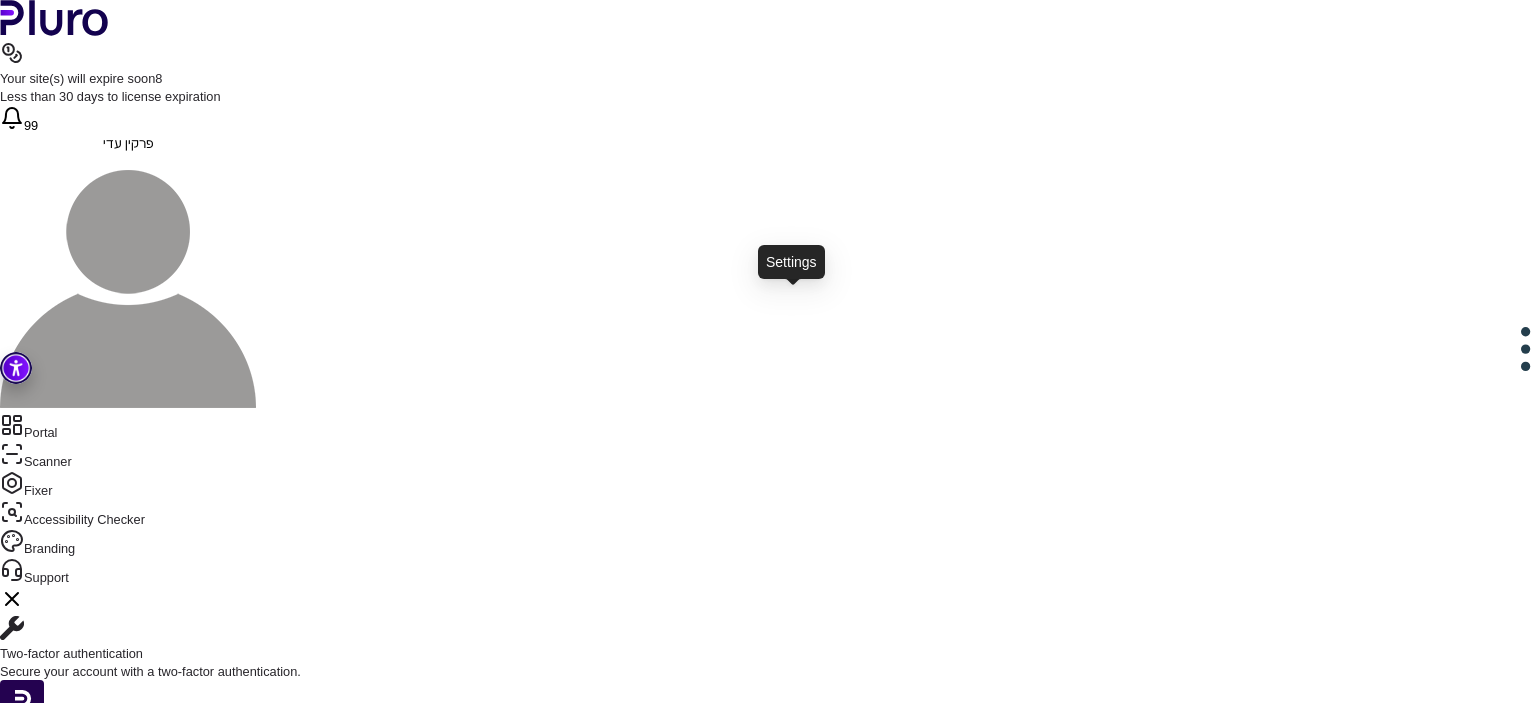 type on "******" 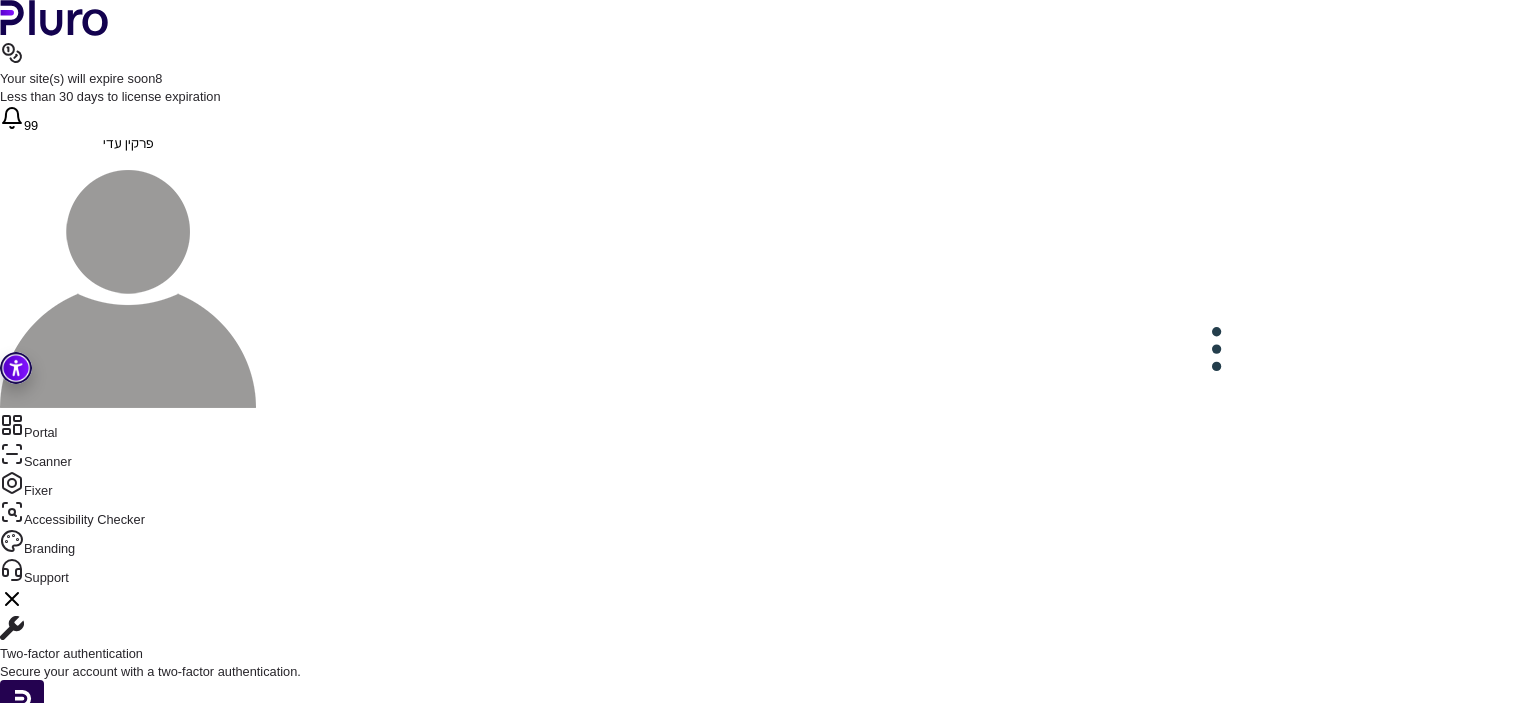 scroll, scrollTop: 252, scrollLeft: 0, axis: vertical 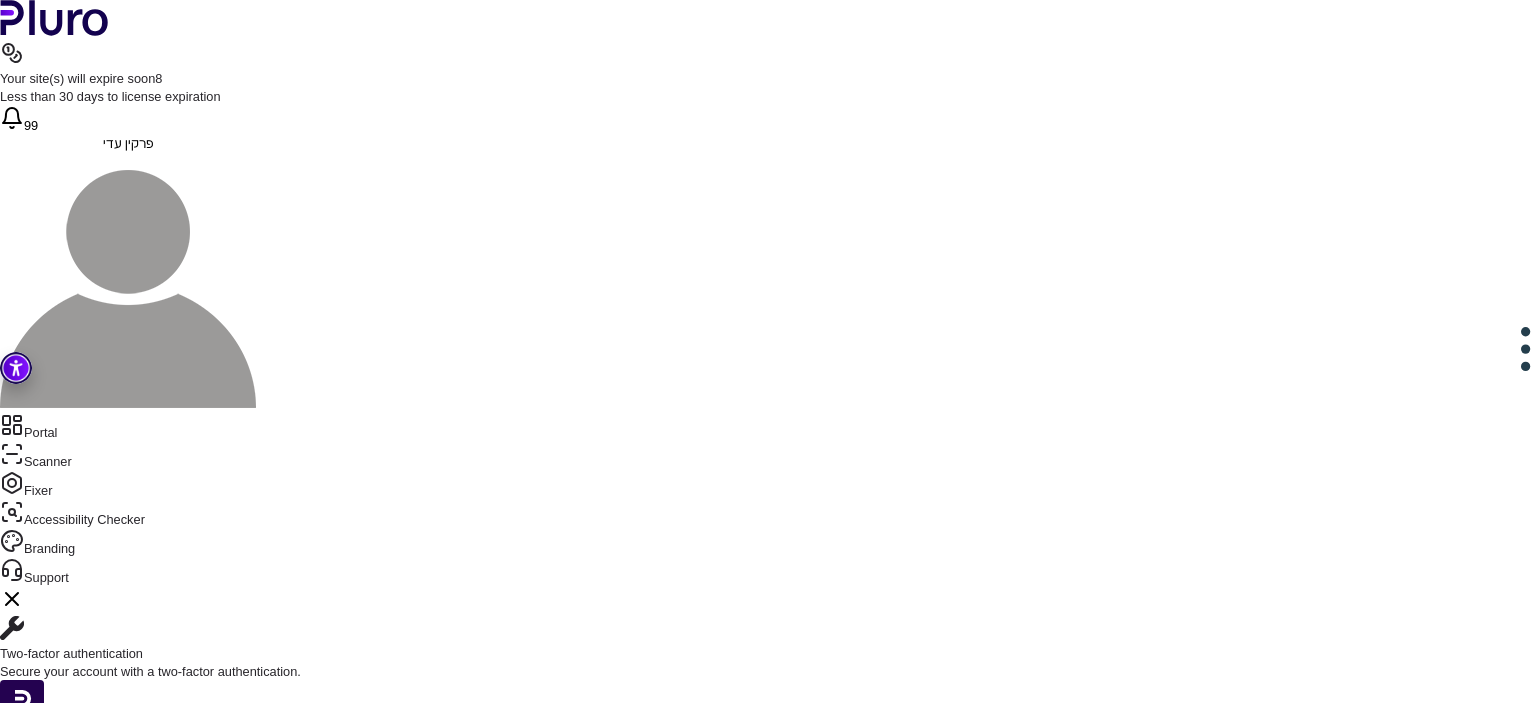 click on "**********" at bounding box center [799, 1896] 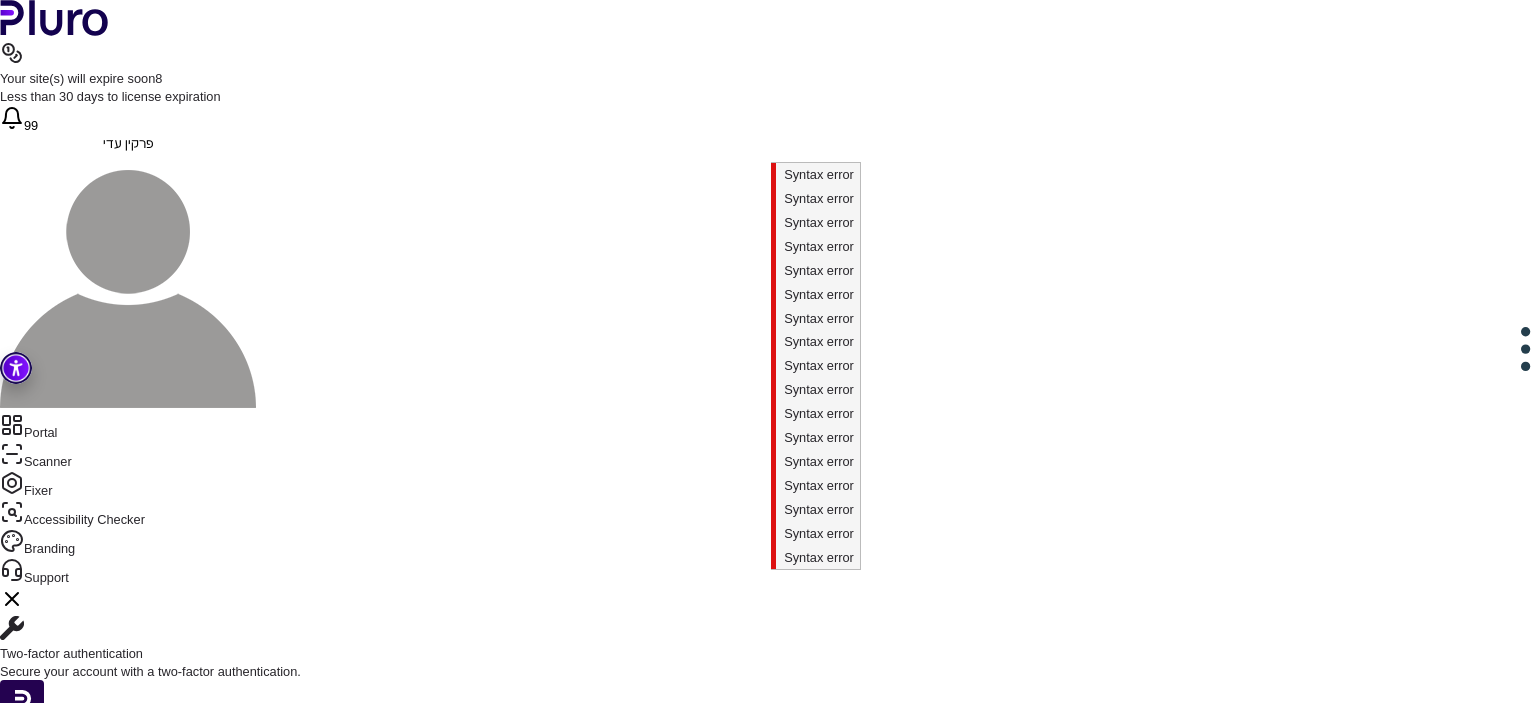 click on "********" at bounding box center (569, 1878) 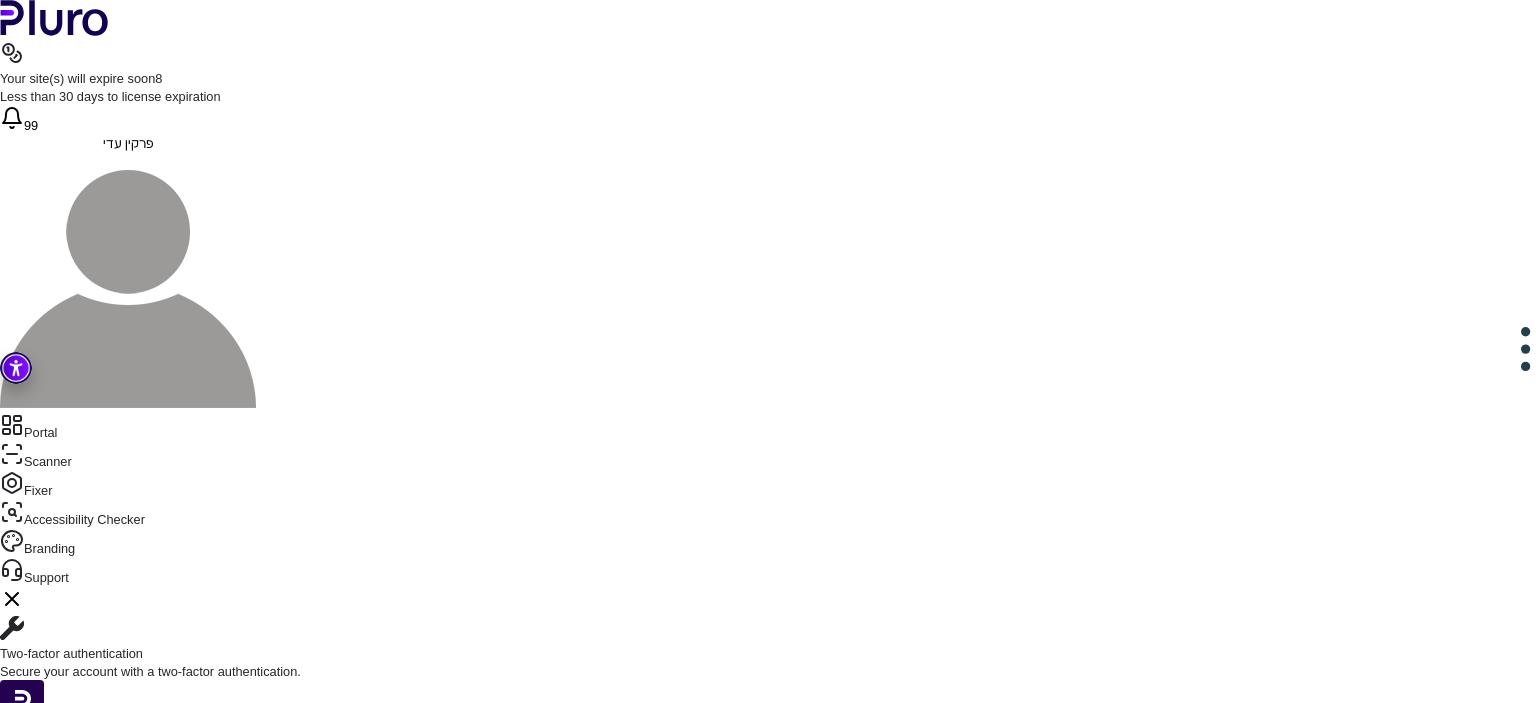 click on "**********" at bounding box center (799, 1879) 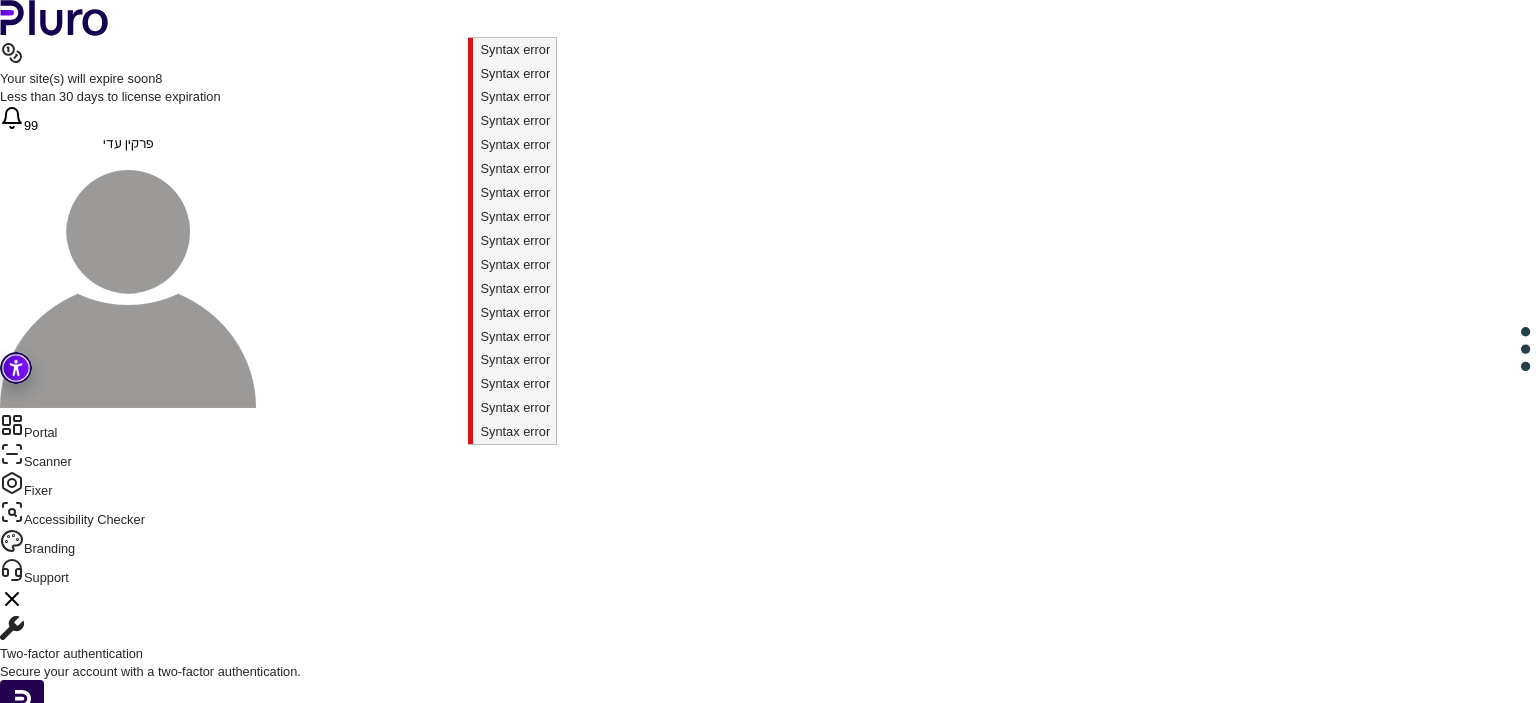 click at bounding box center (373, 1752) 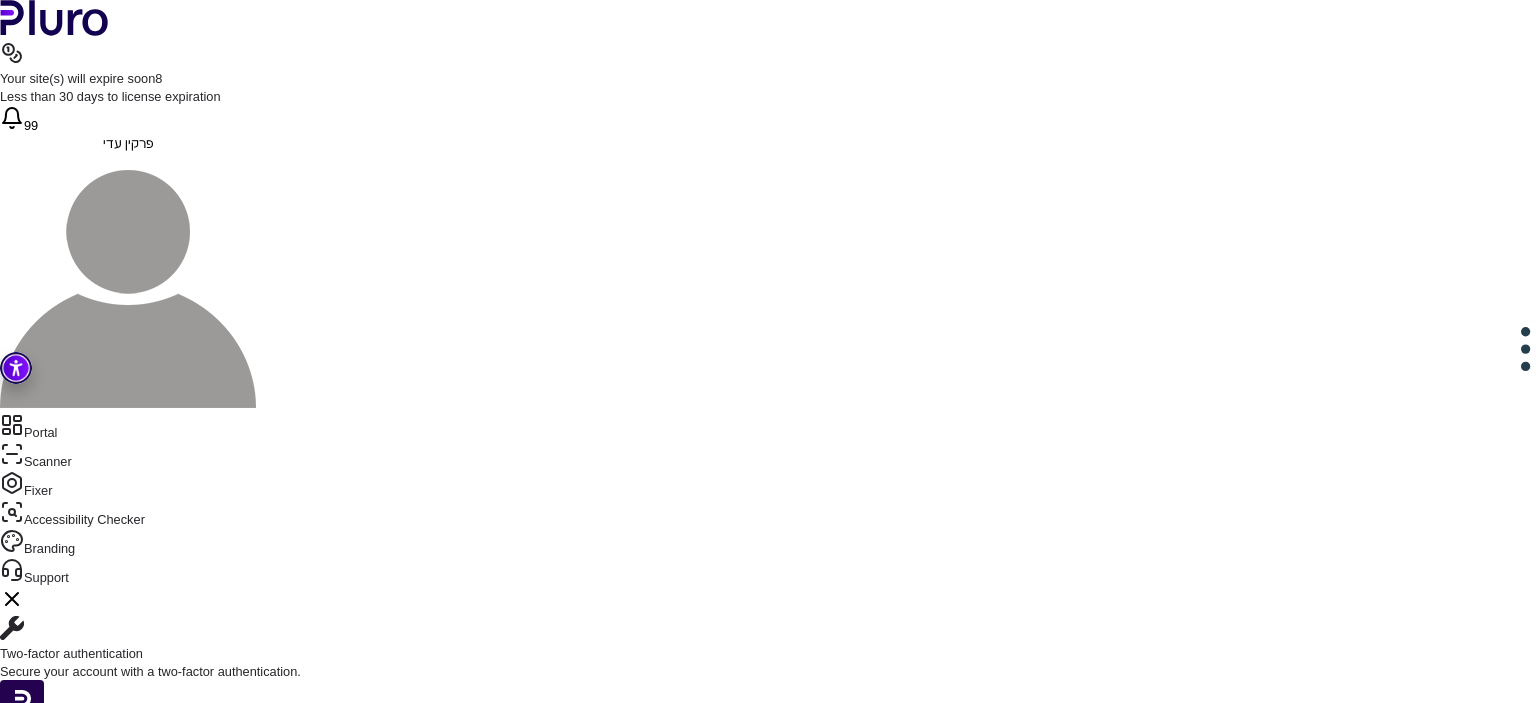 click on "*" at bounding box center [594, 1751] 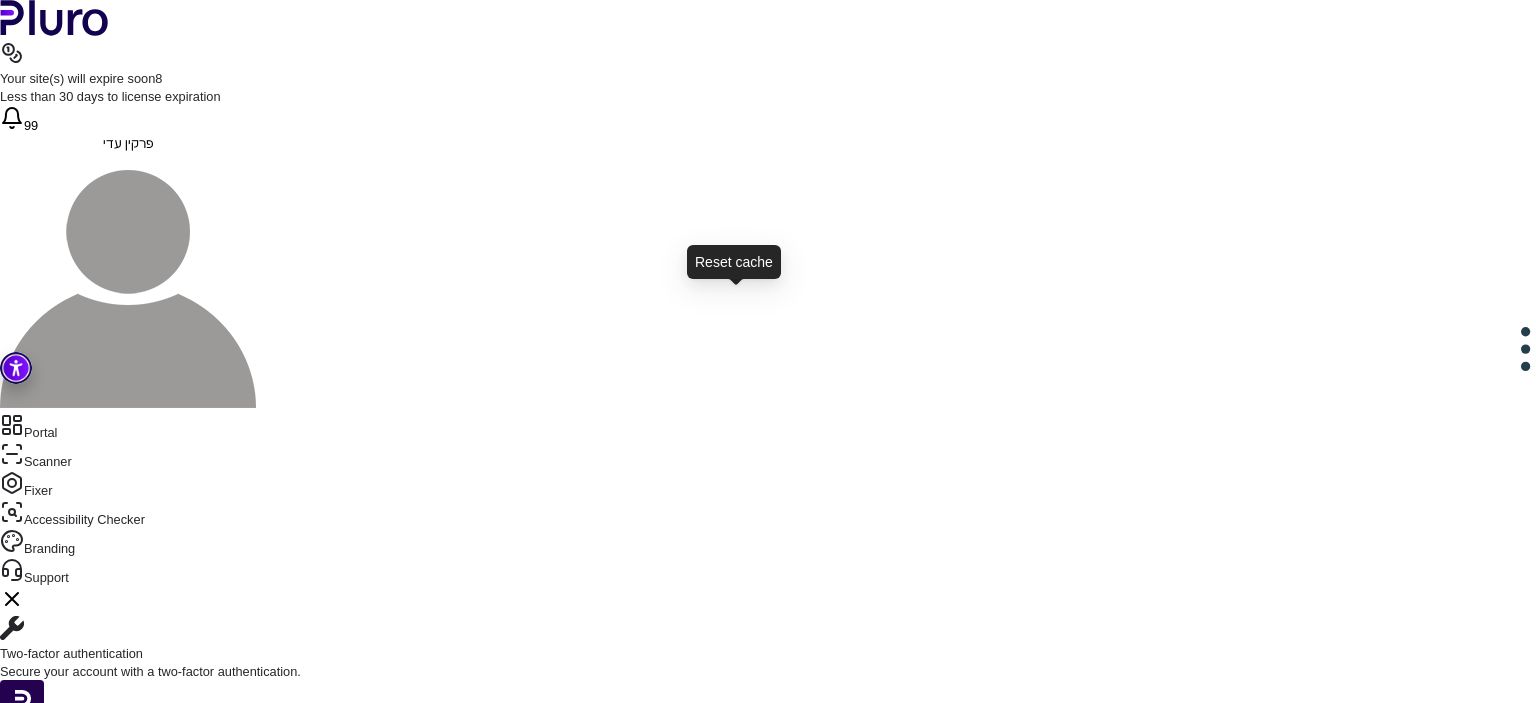 click 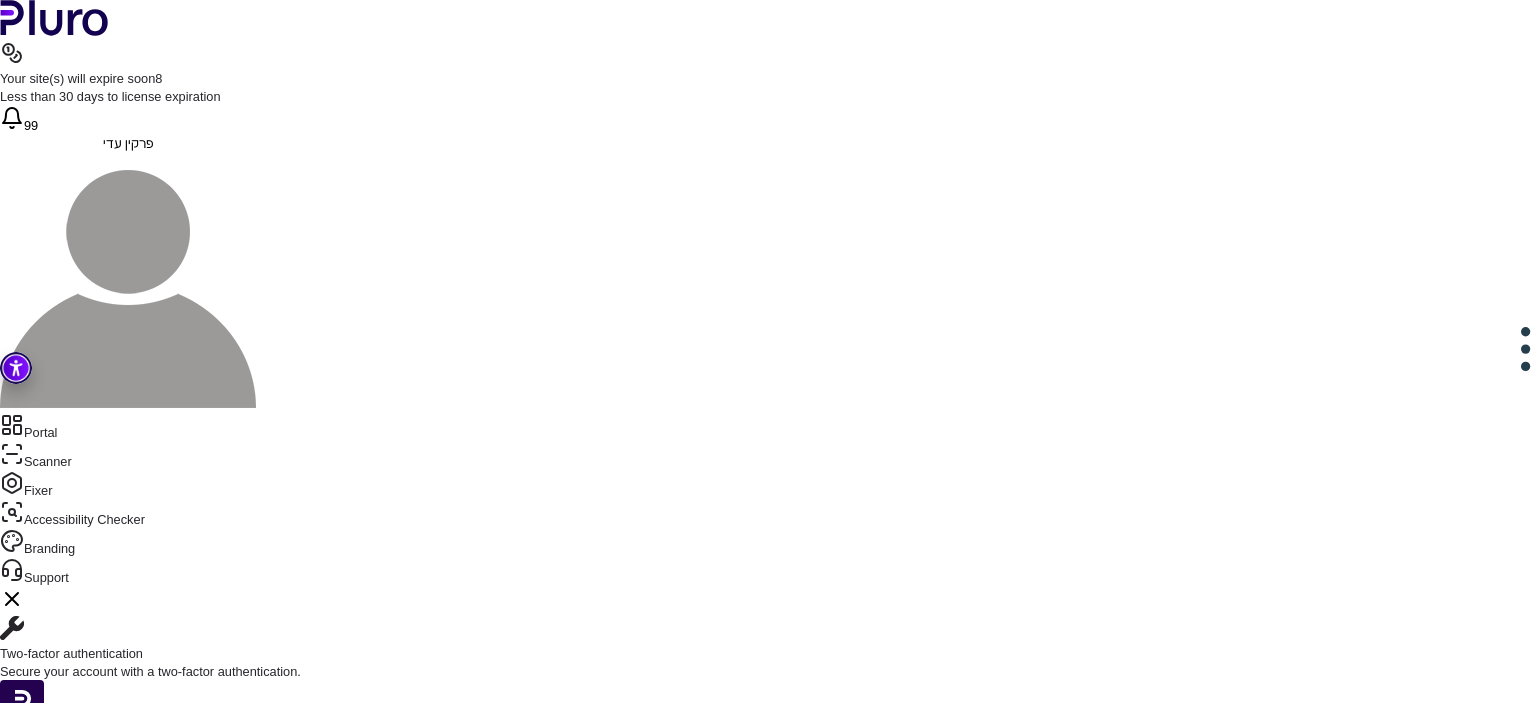 scroll, scrollTop: 0, scrollLeft: 0, axis: both 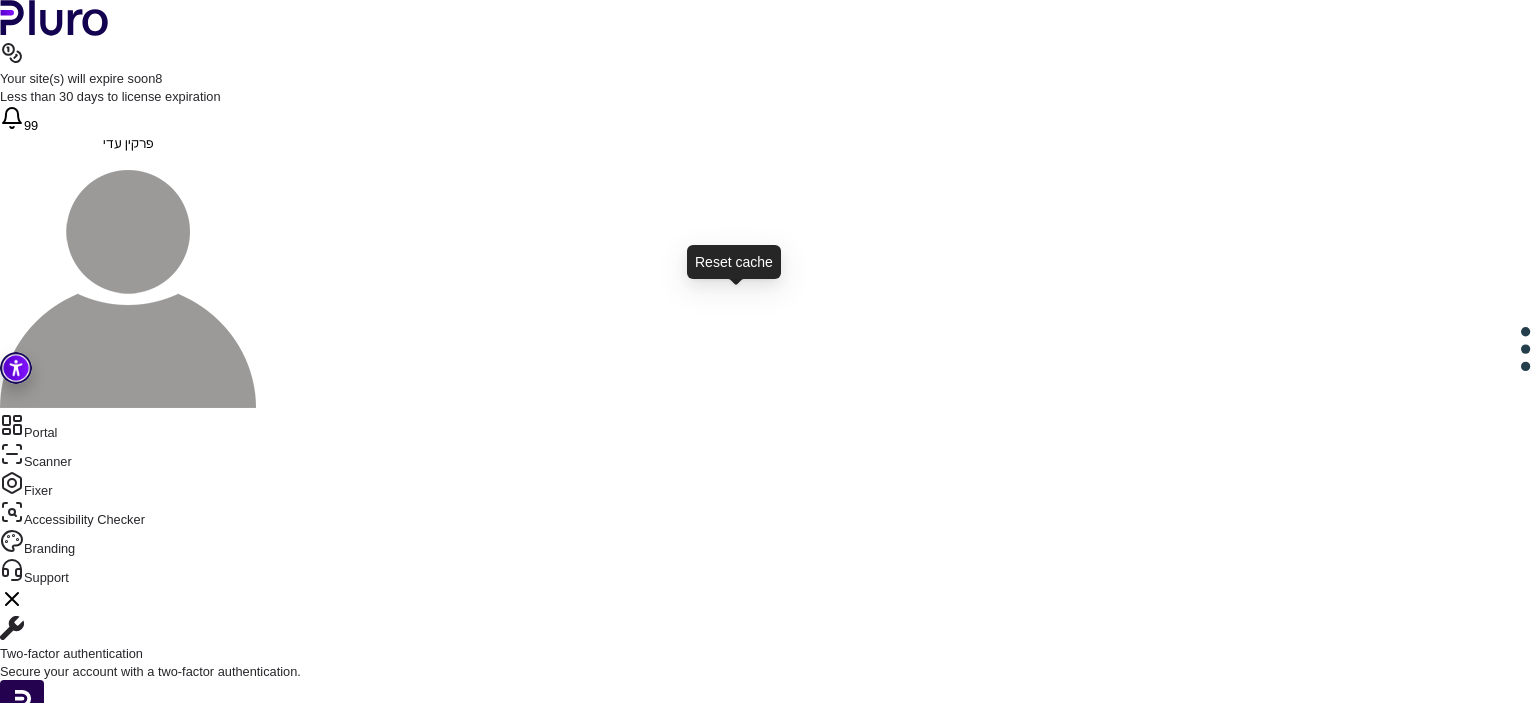 click 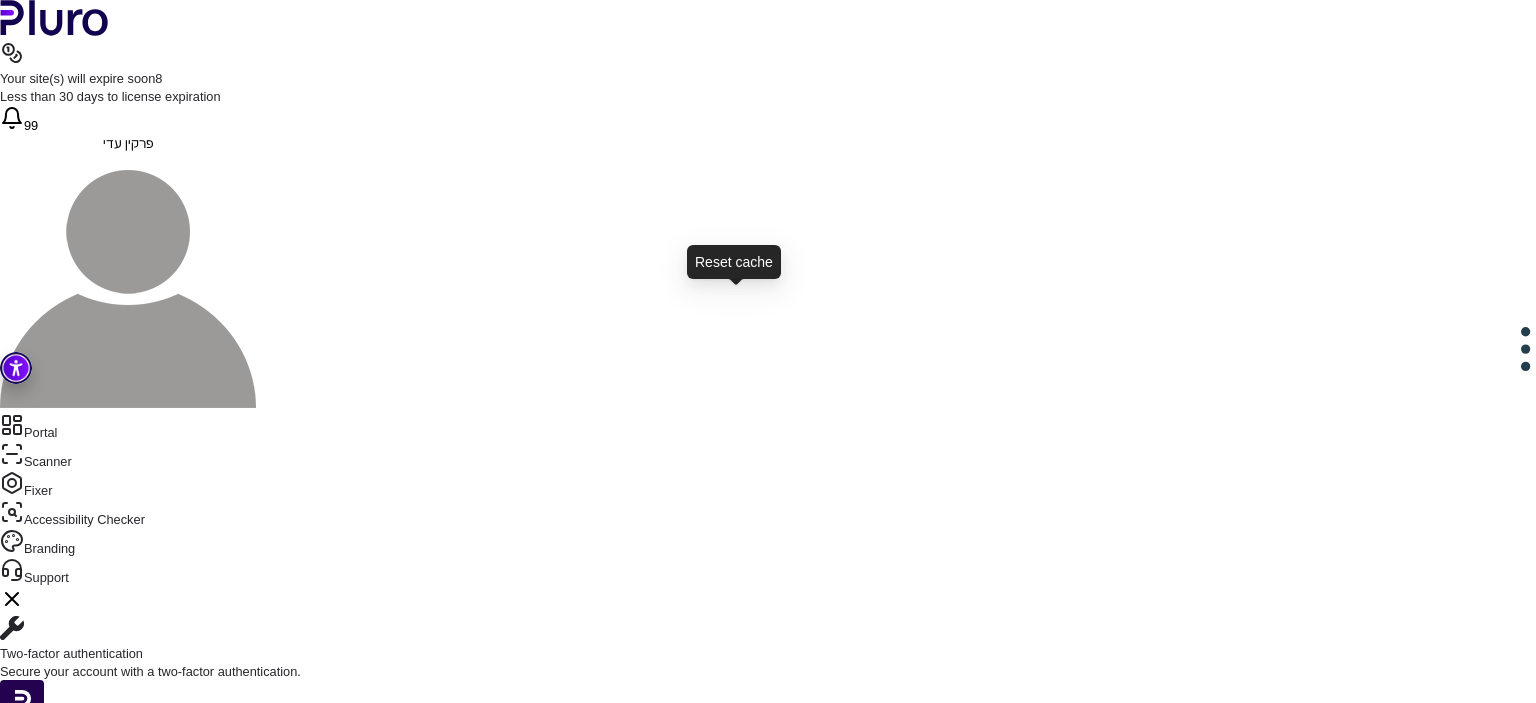 click 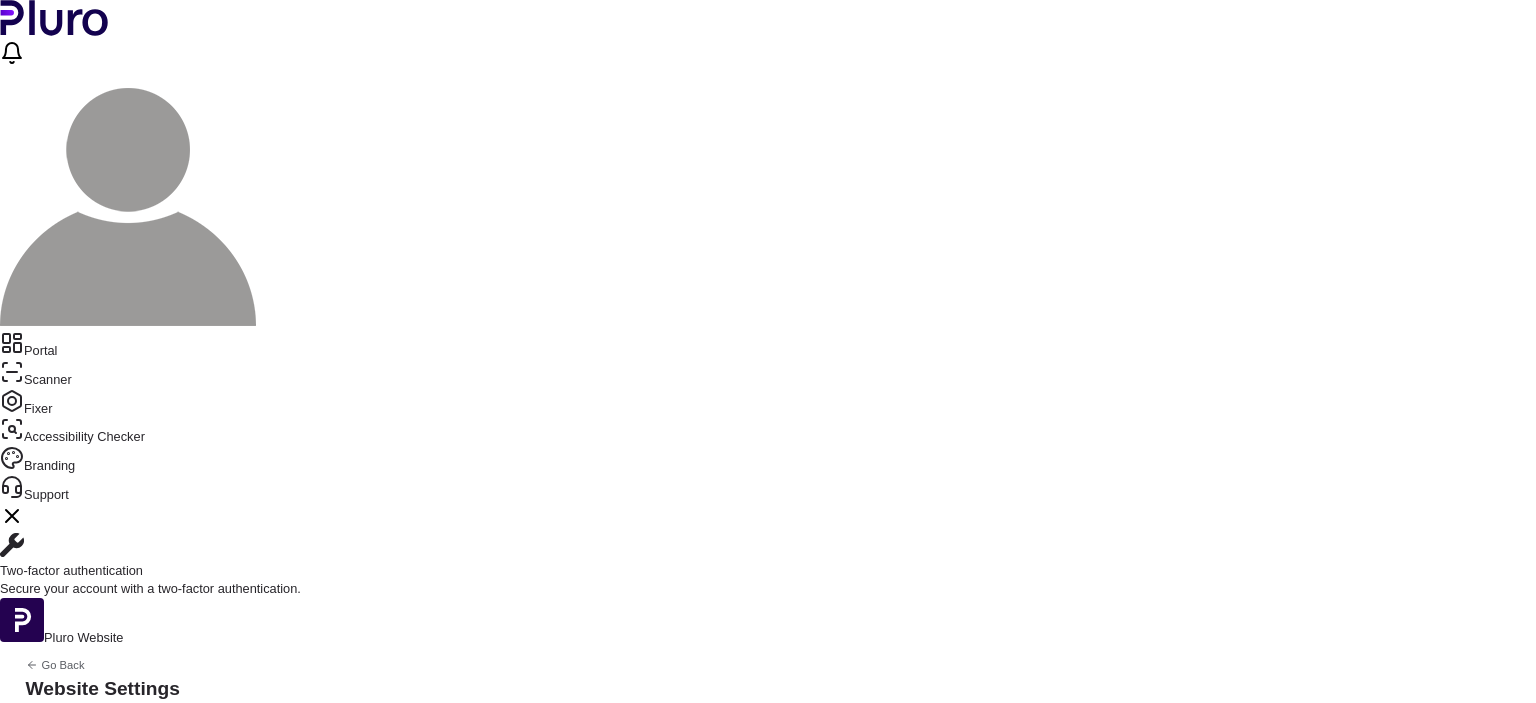 scroll, scrollTop: 0, scrollLeft: 0, axis: both 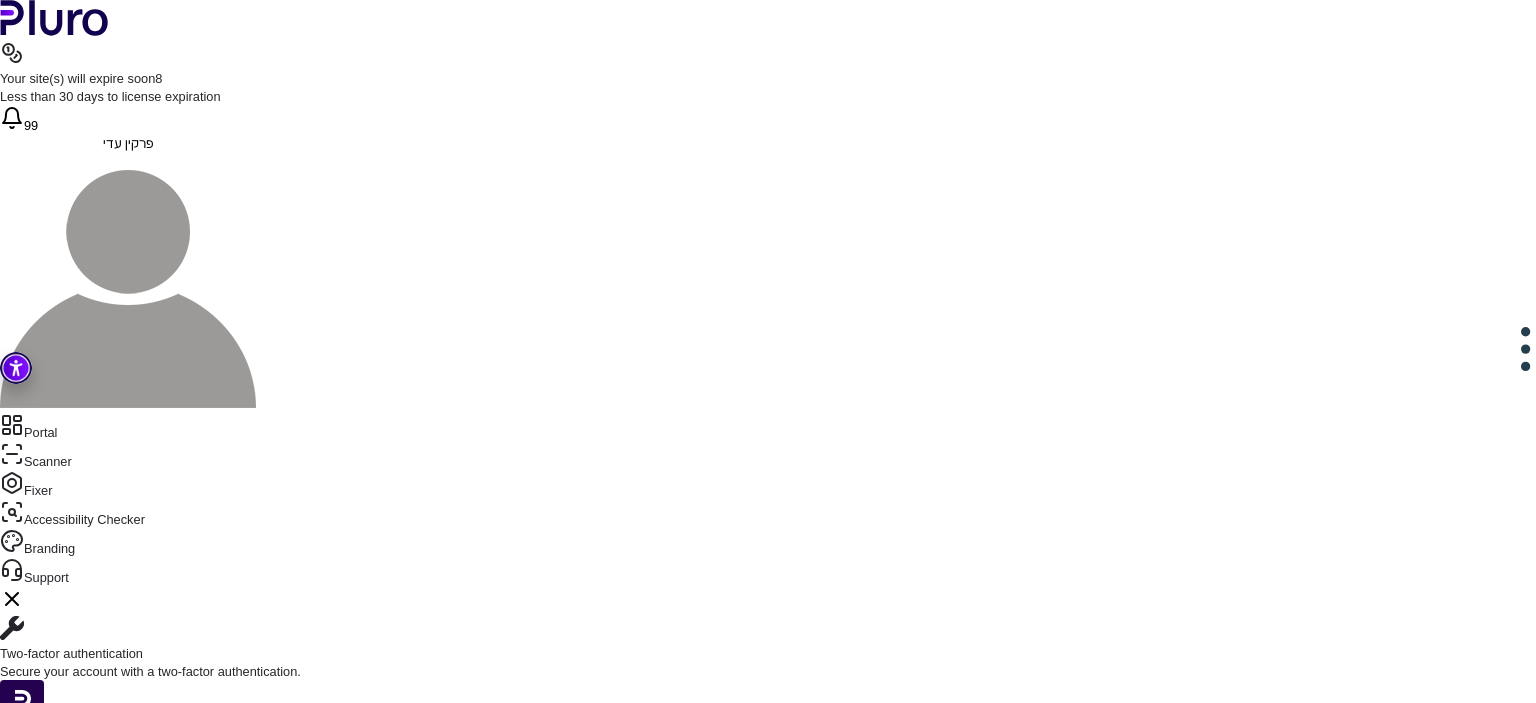 click on "Update the site settings" at bounding box center (399, 2007) 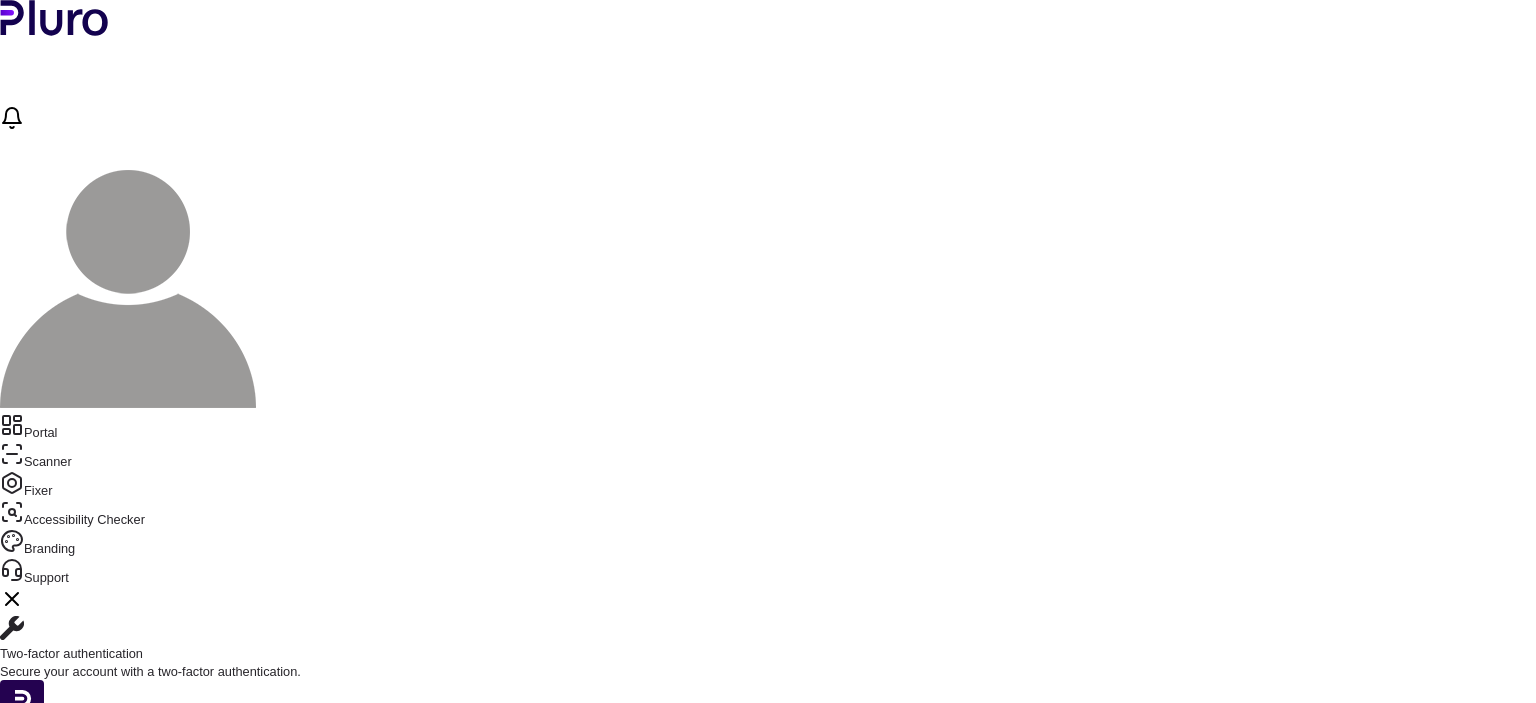 scroll, scrollTop: 0, scrollLeft: 0, axis: both 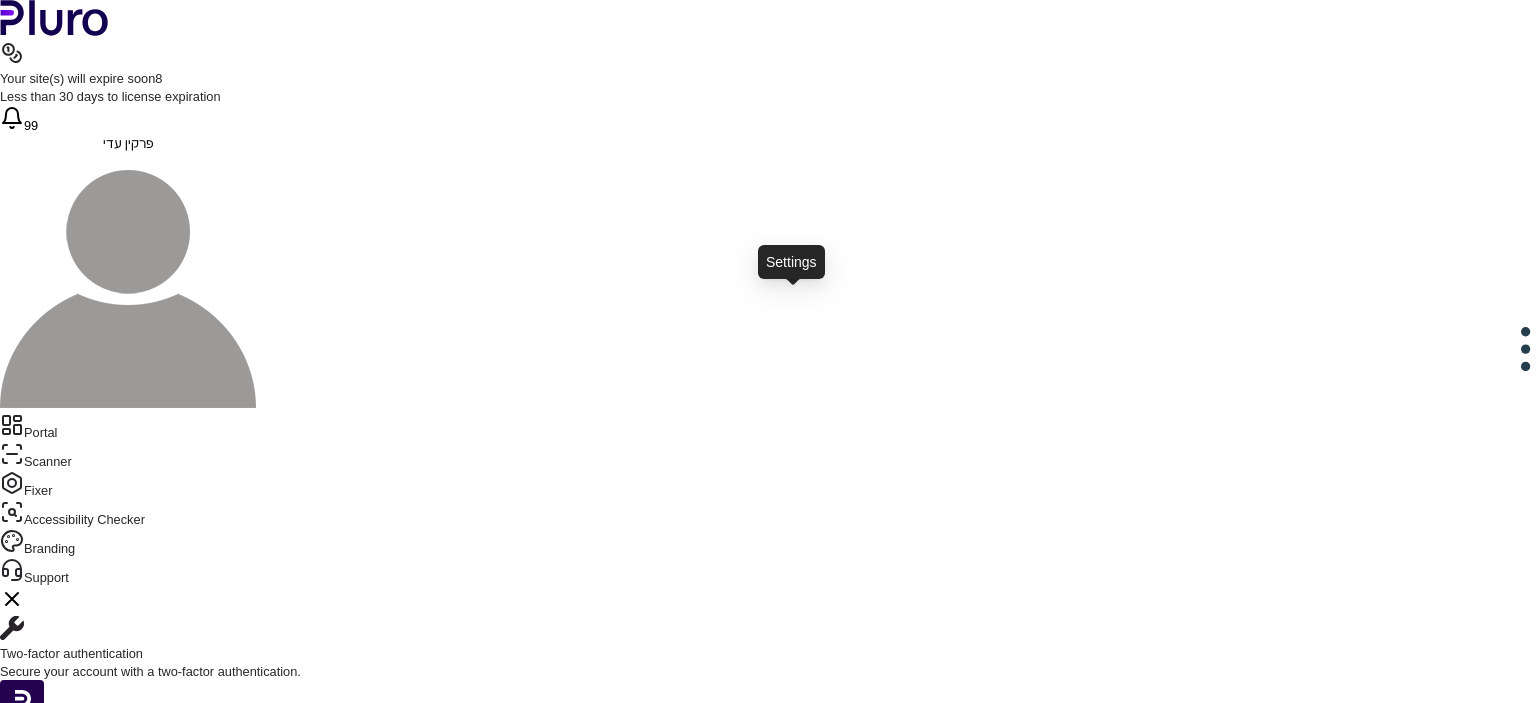 click 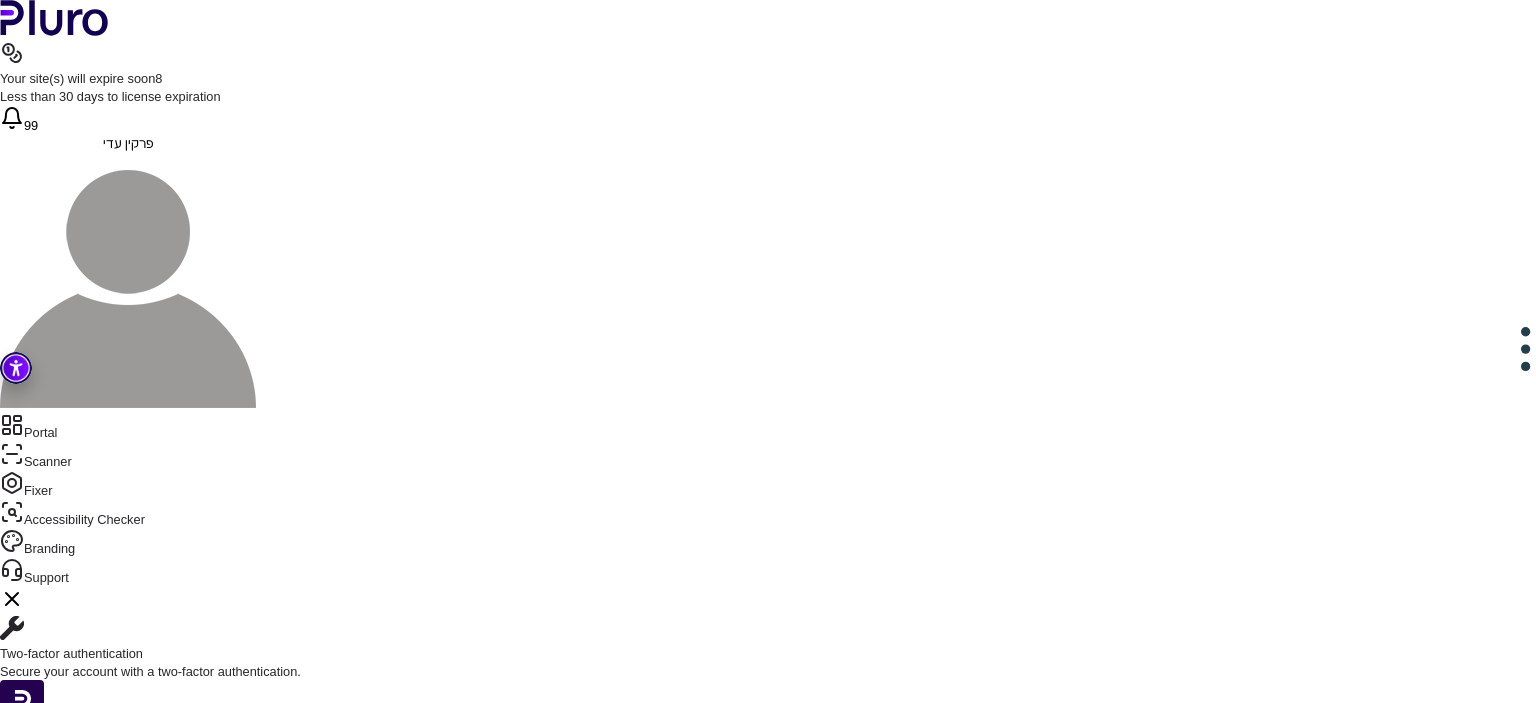 scroll, scrollTop: 488, scrollLeft: 0, axis: vertical 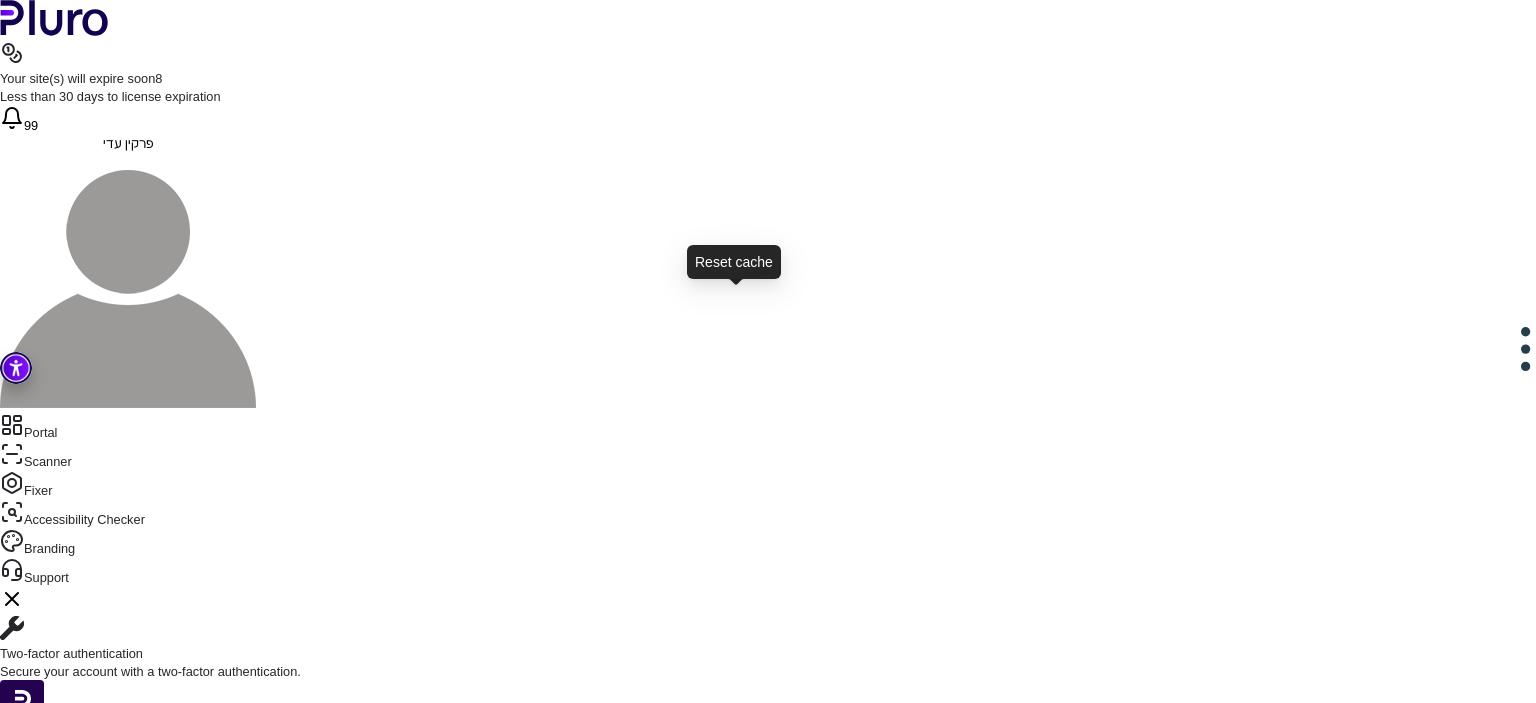 click 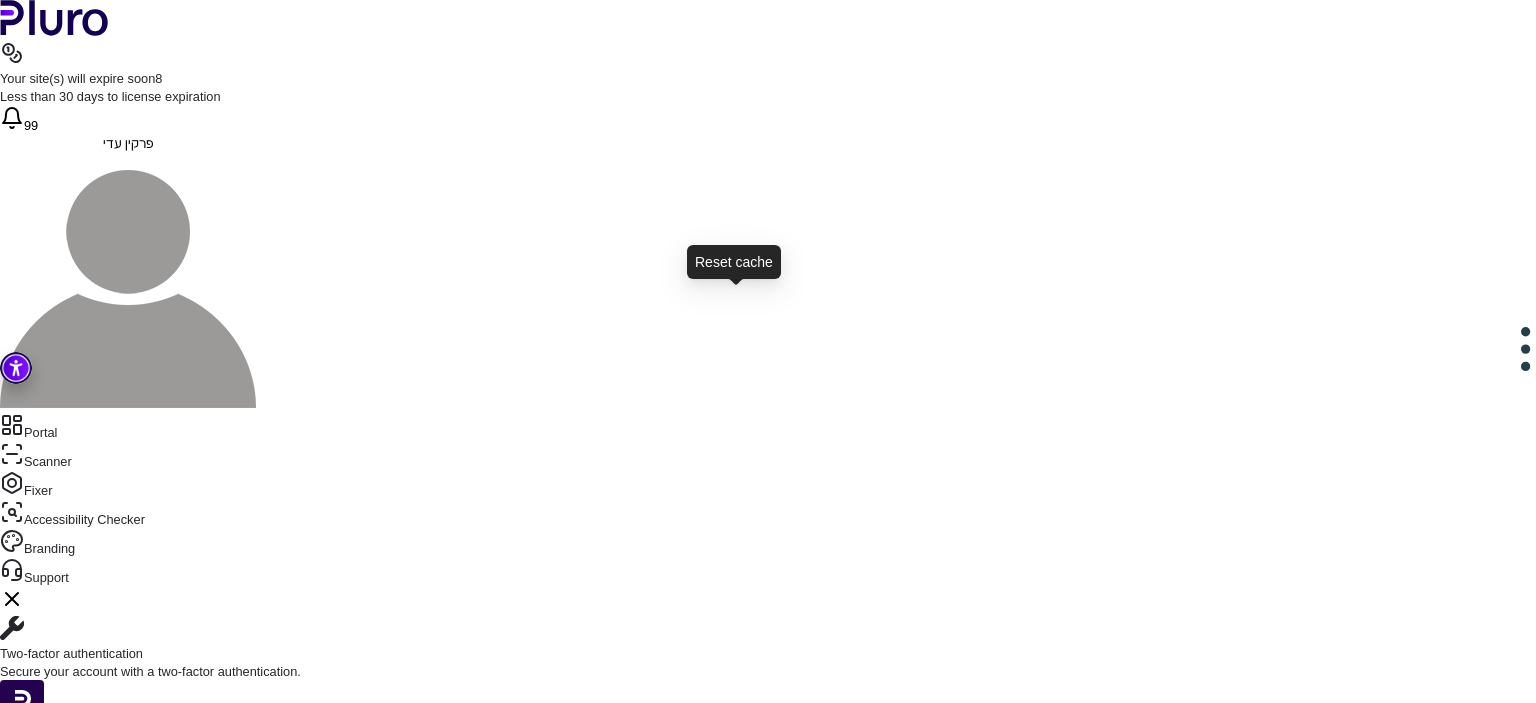 click 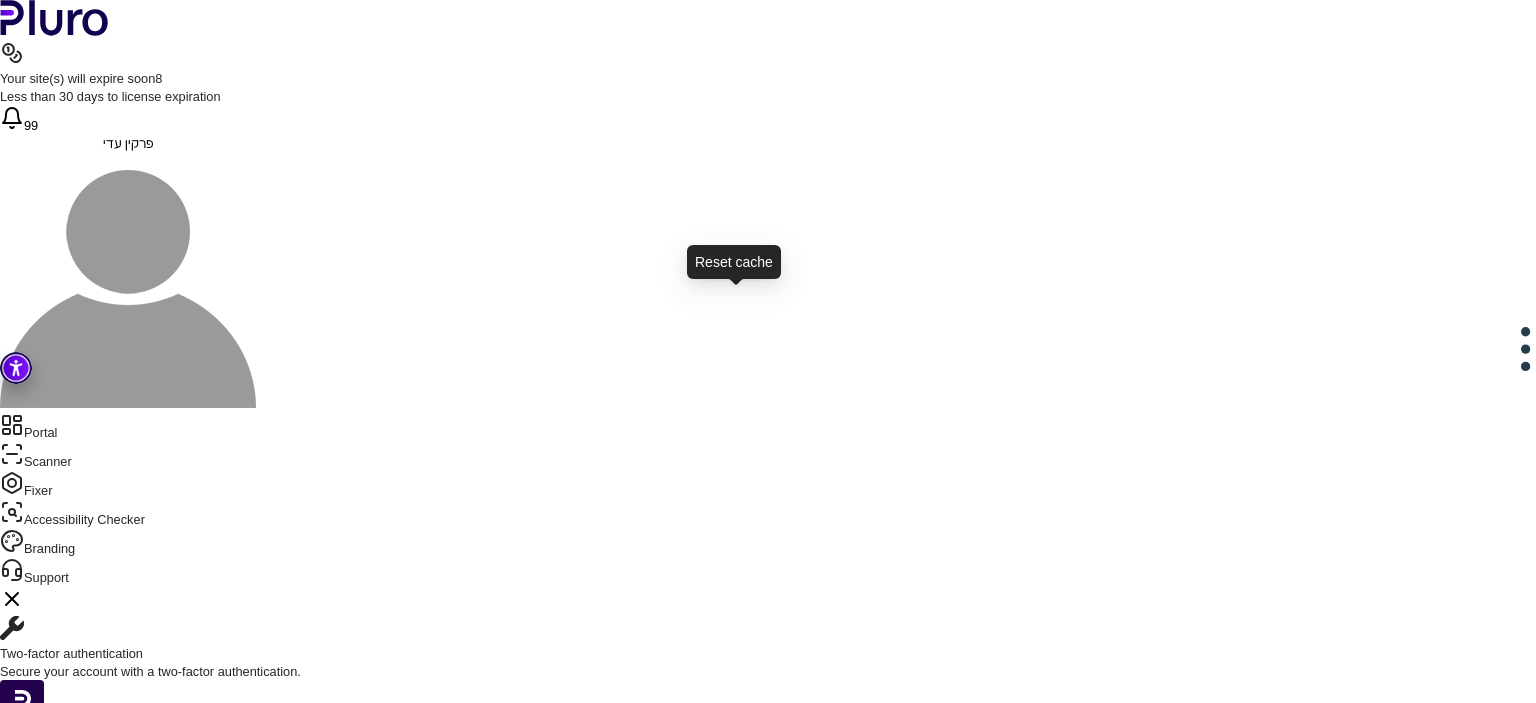 click 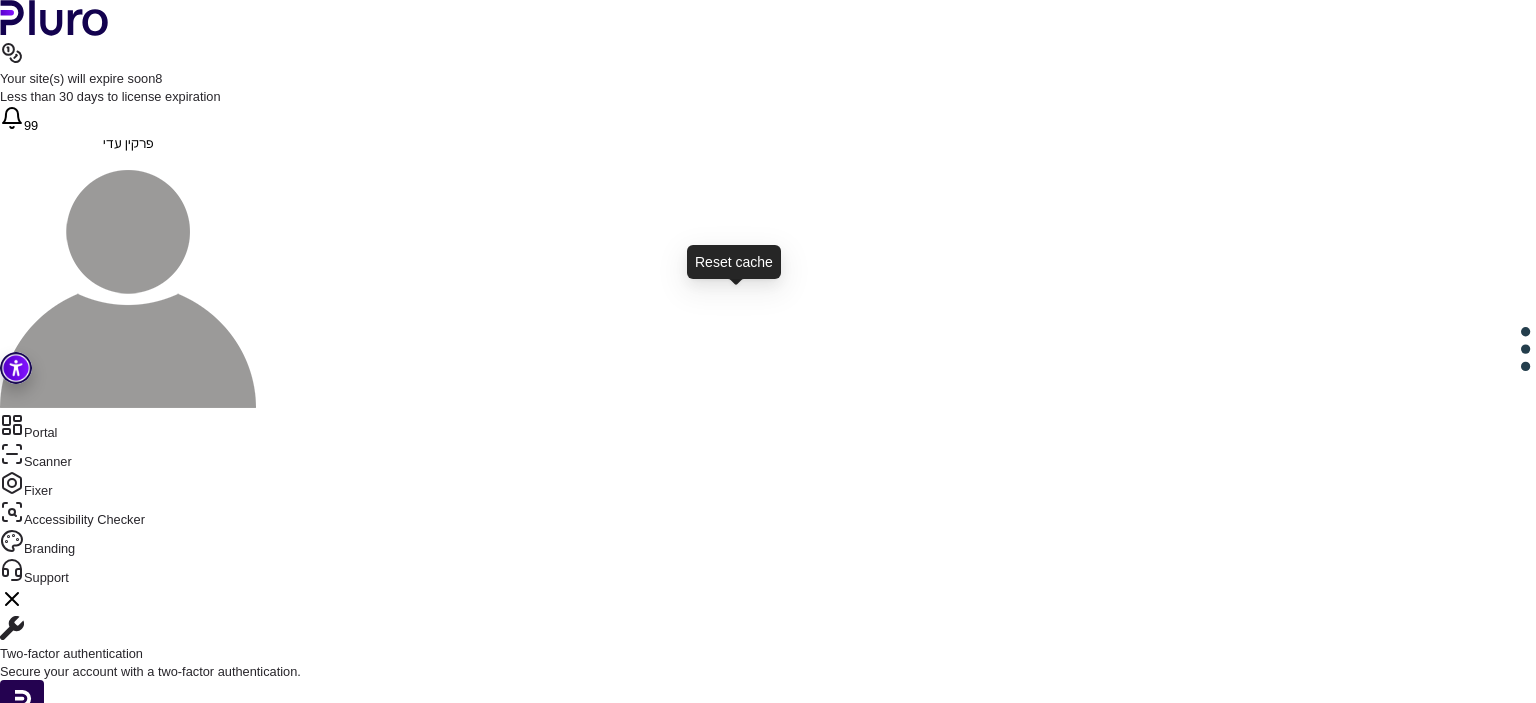click 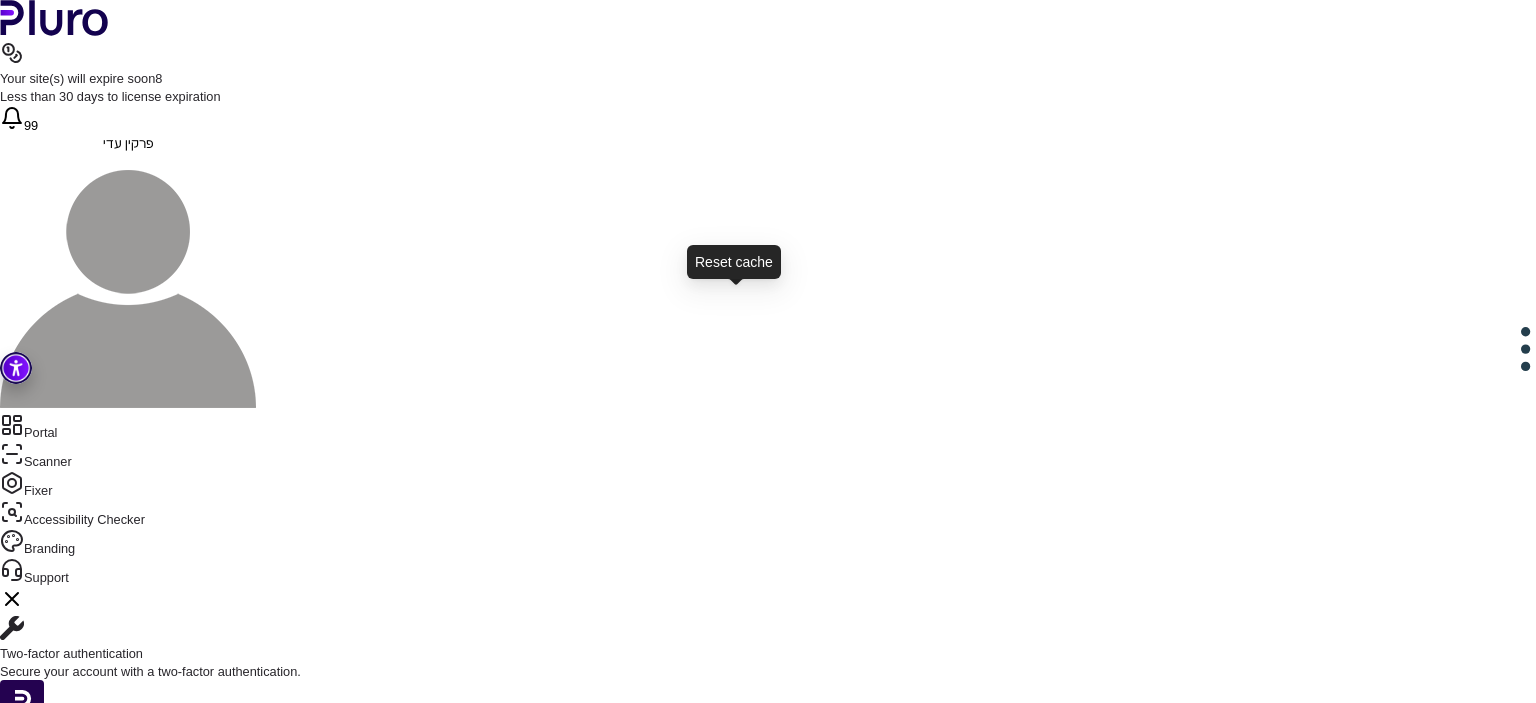 click 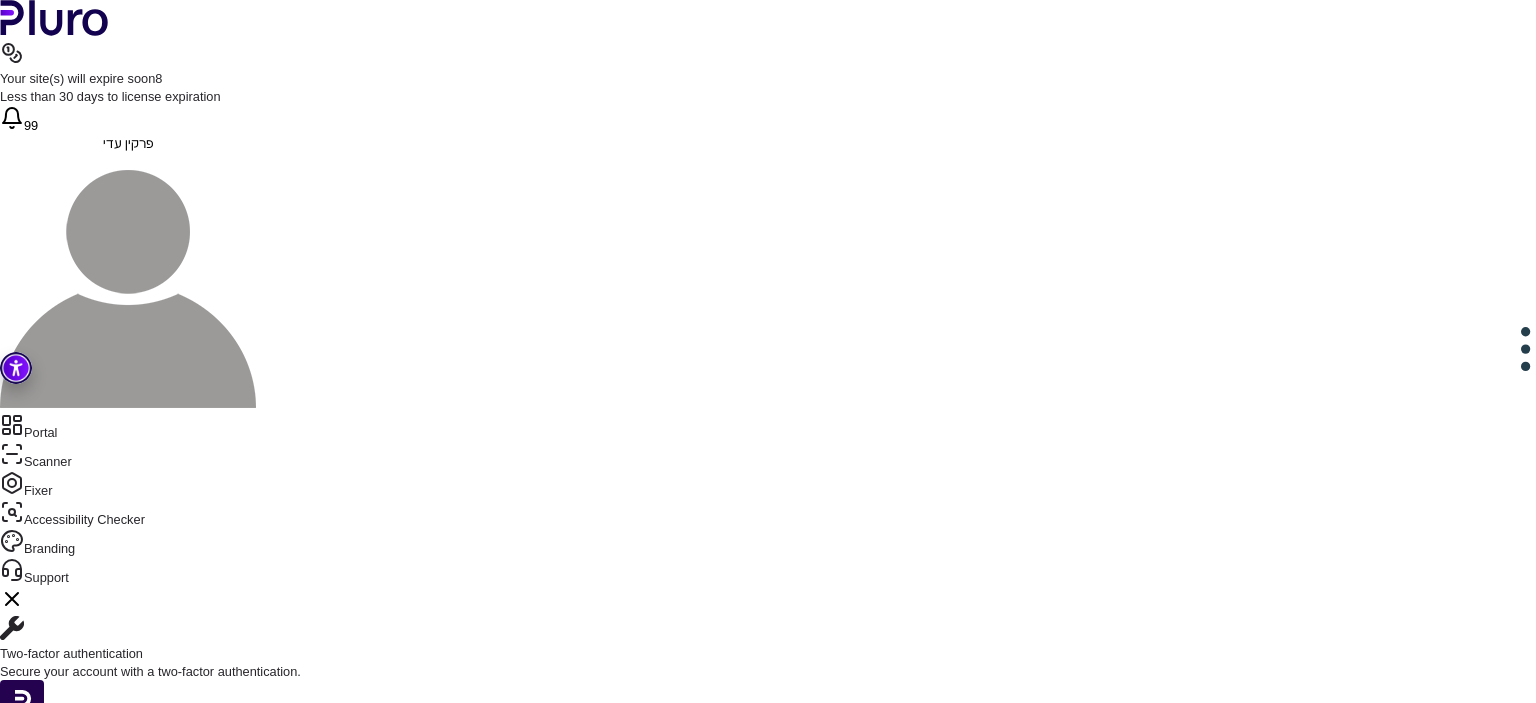 scroll, scrollTop: 0, scrollLeft: 0, axis: both 